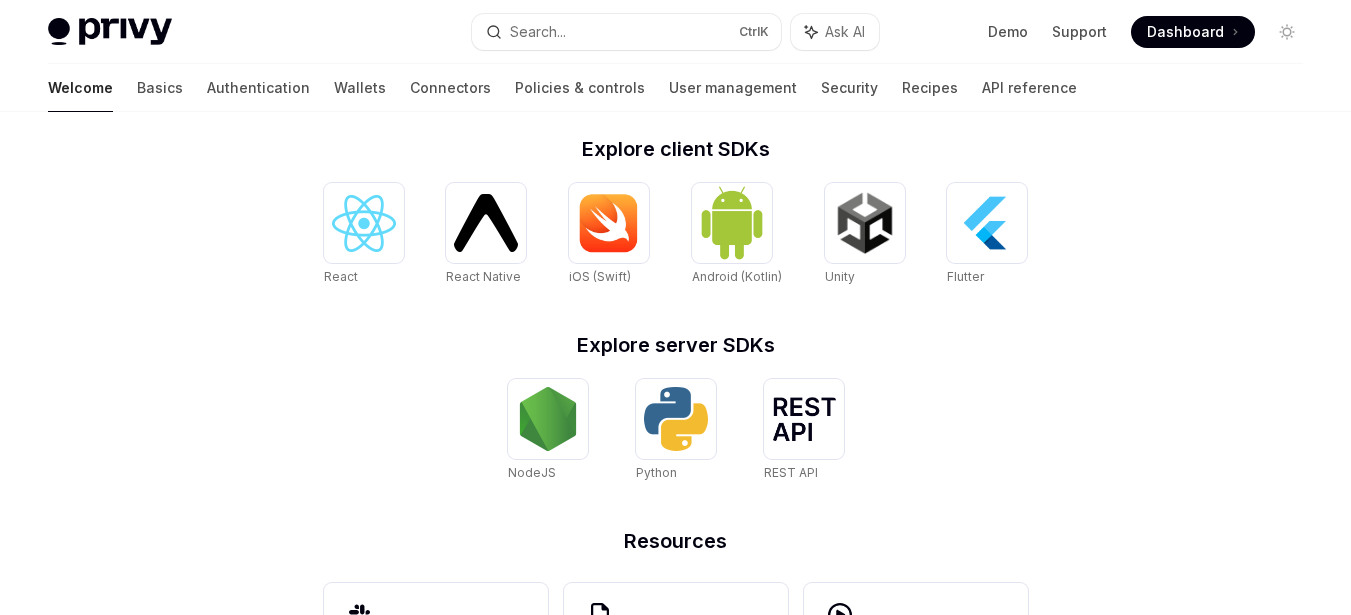 scroll, scrollTop: 0, scrollLeft: 0, axis: both 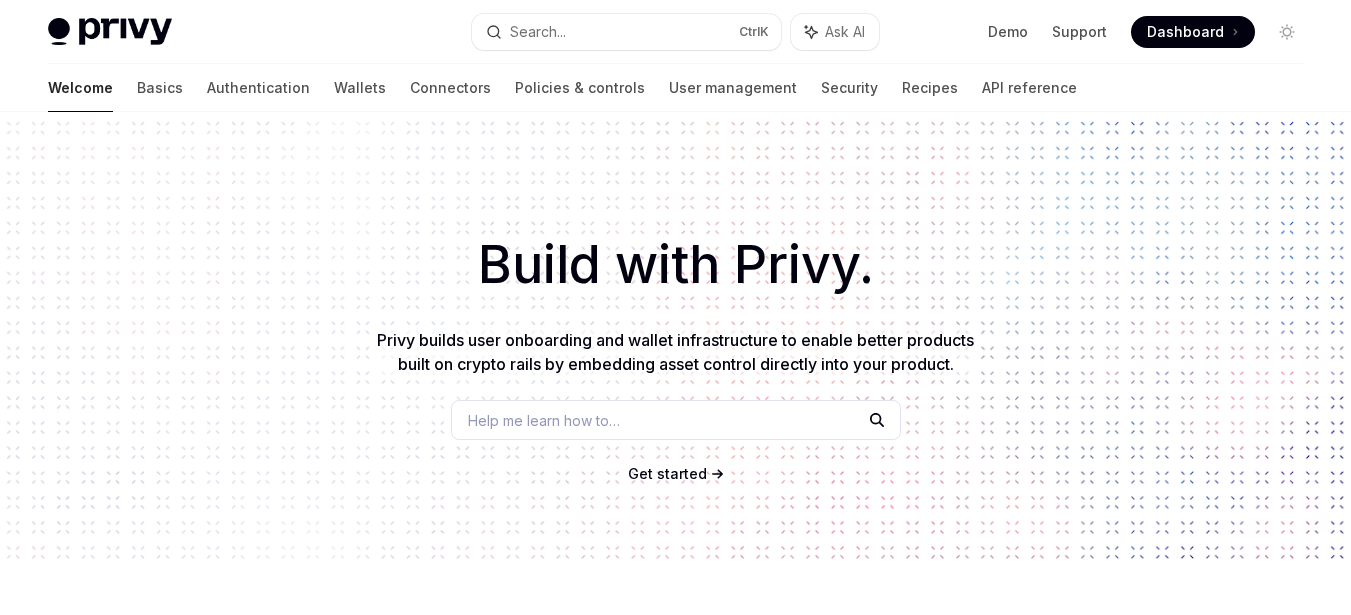 click on "Dashboard" at bounding box center [1185, 32] 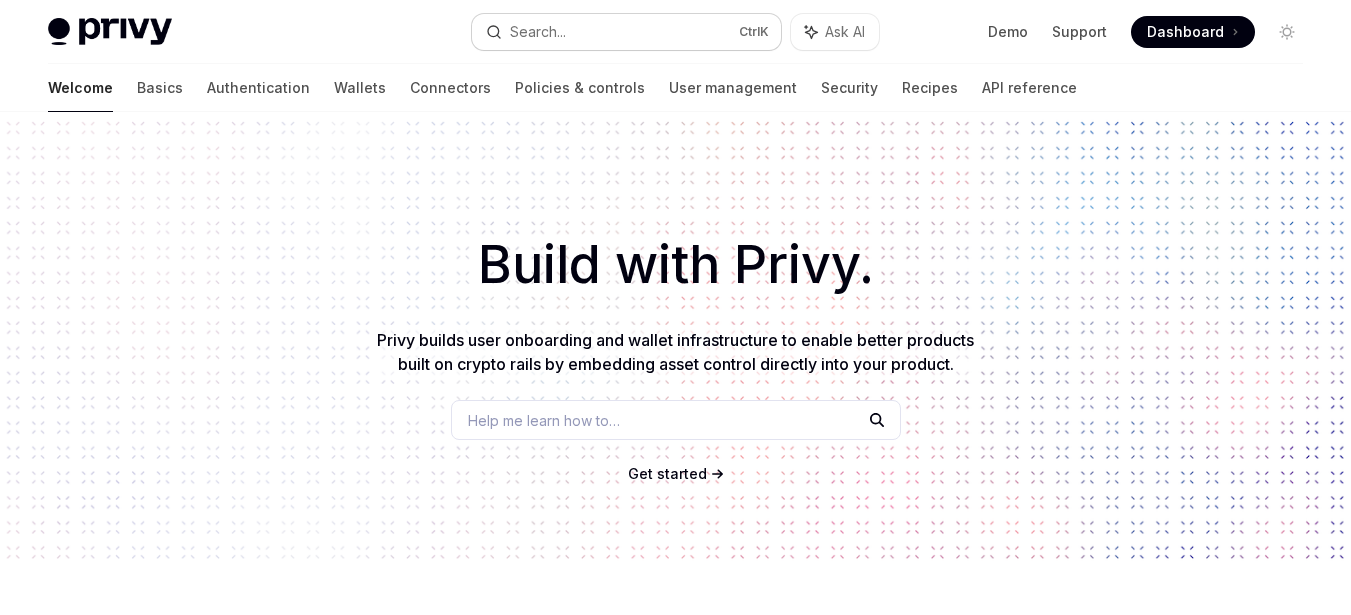 click on "Search... Ctrl  K" at bounding box center [627, 32] 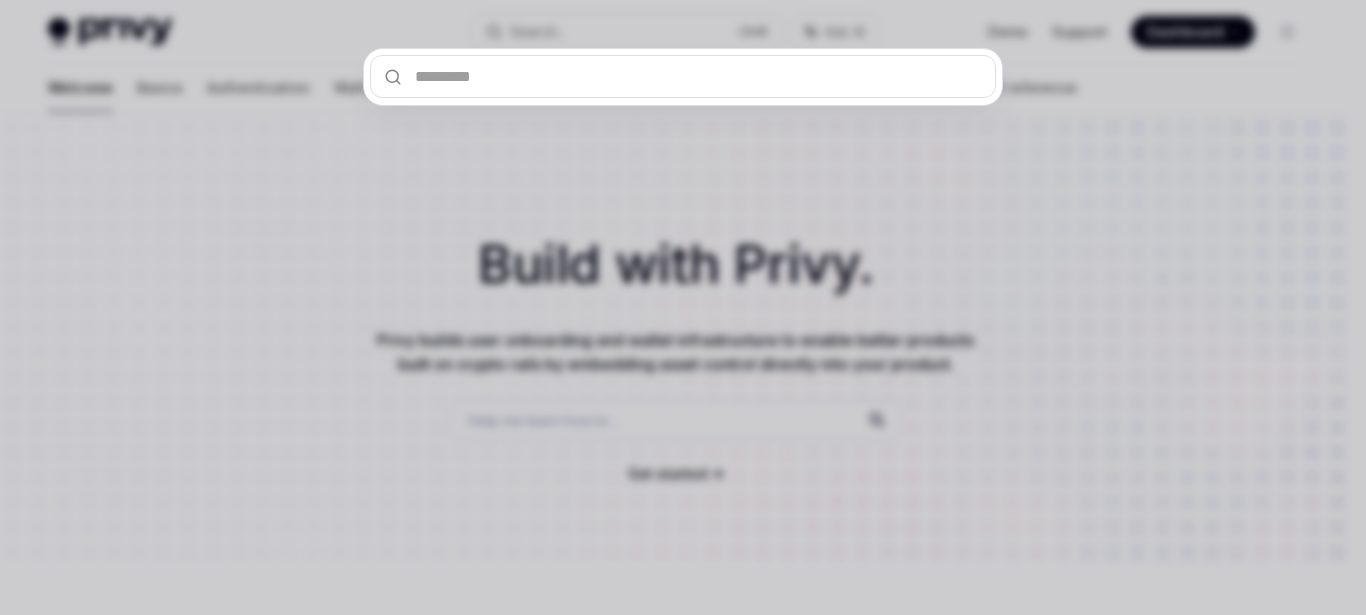 click at bounding box center (683, 307) 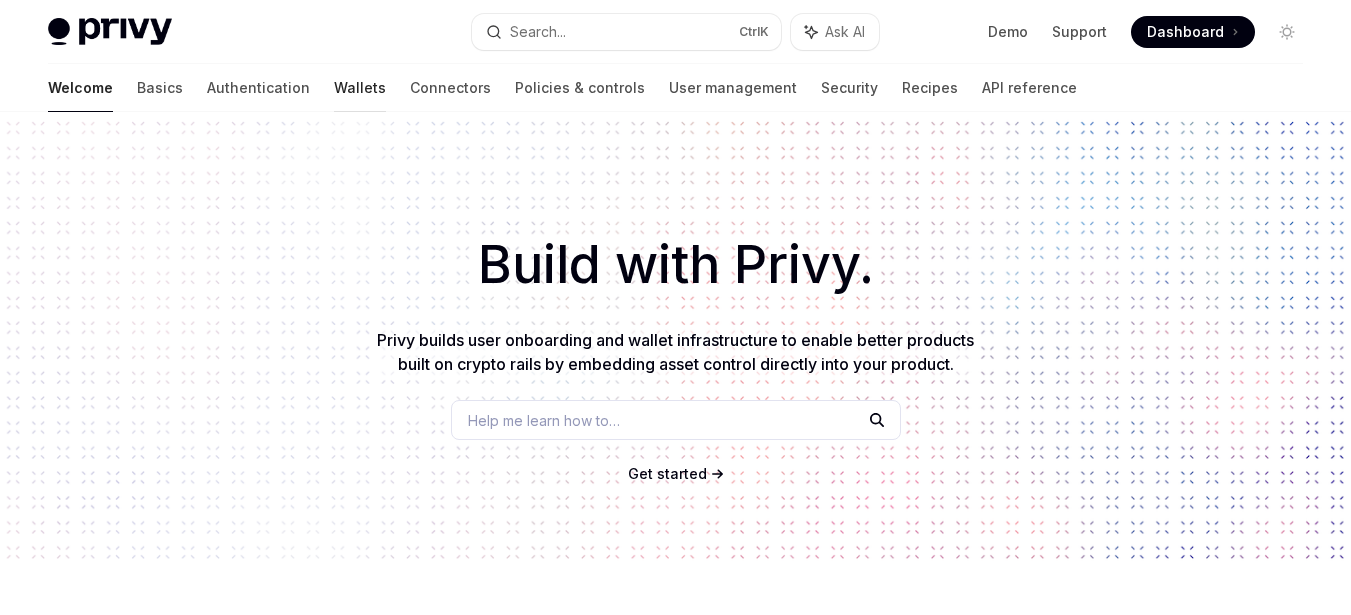 click on "Wallets" at bounding box center [360, 88] 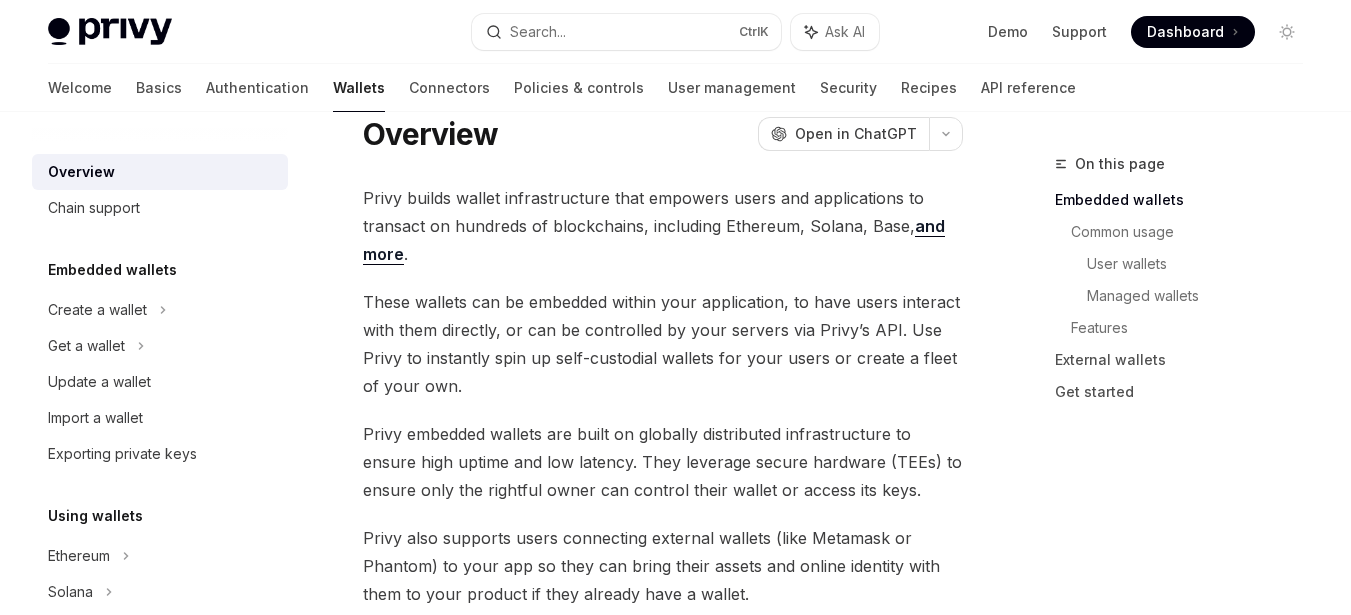 scroll, scrollTop: 71, scrollLeft: 0, axis: vertical 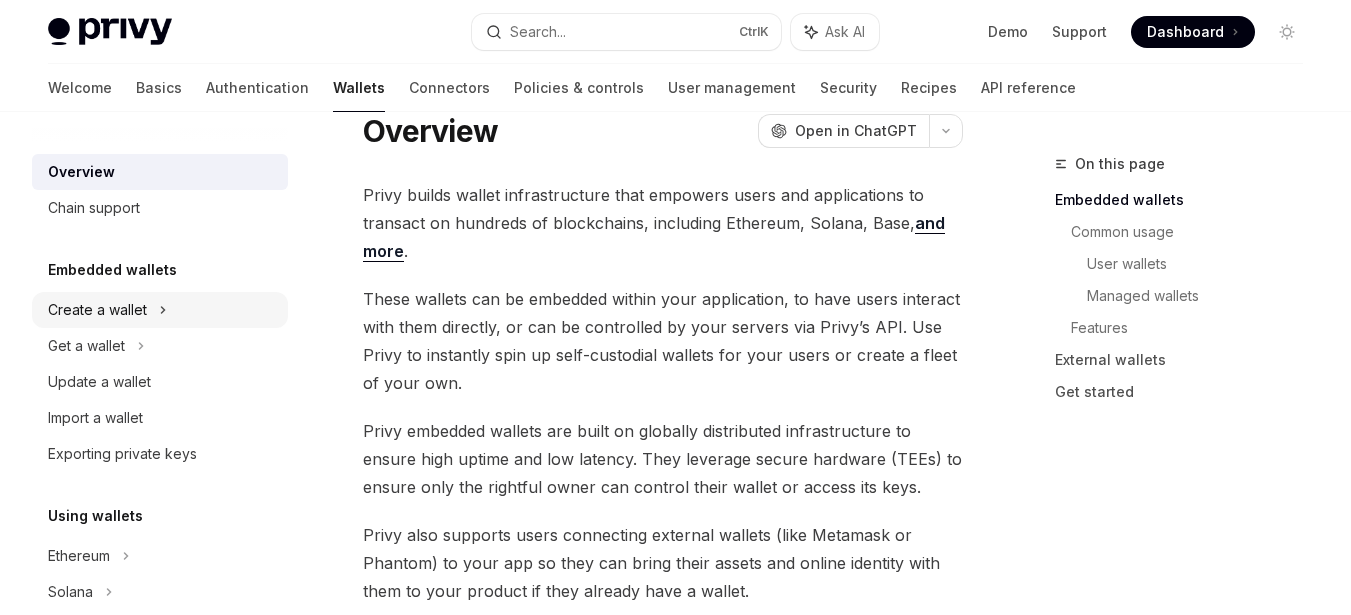 click on "Create a wallet" at bounding box center [97, 310] 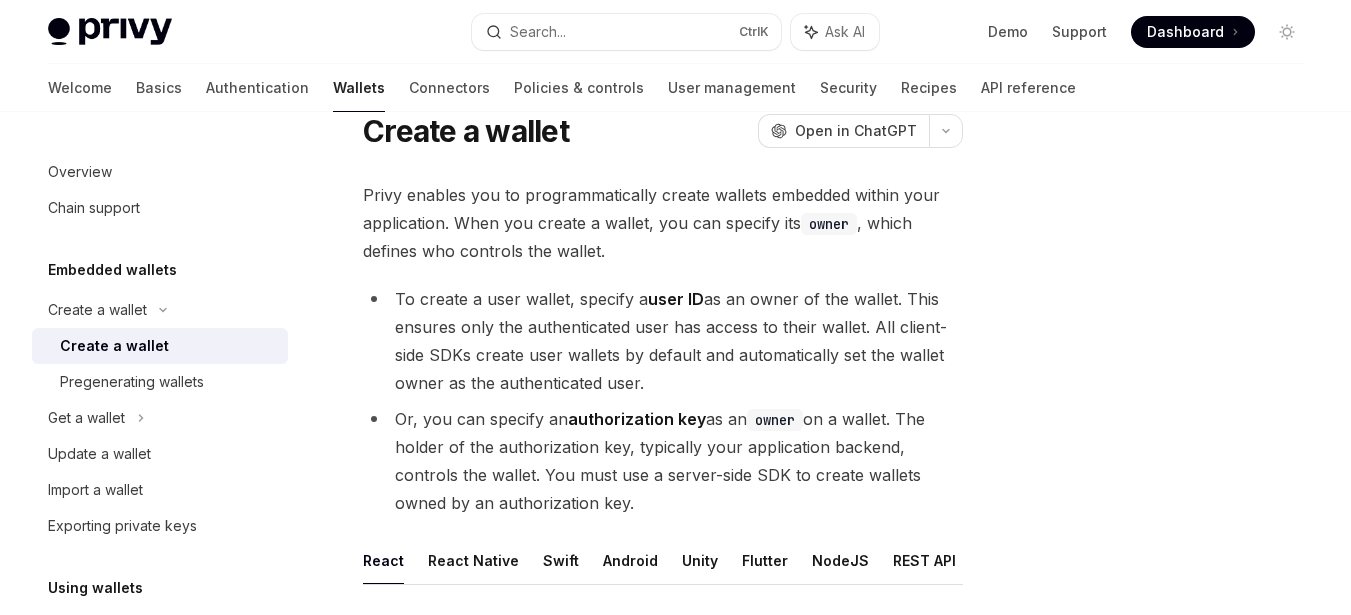 click on "Create a wallet" at bounding box center (114, 346) 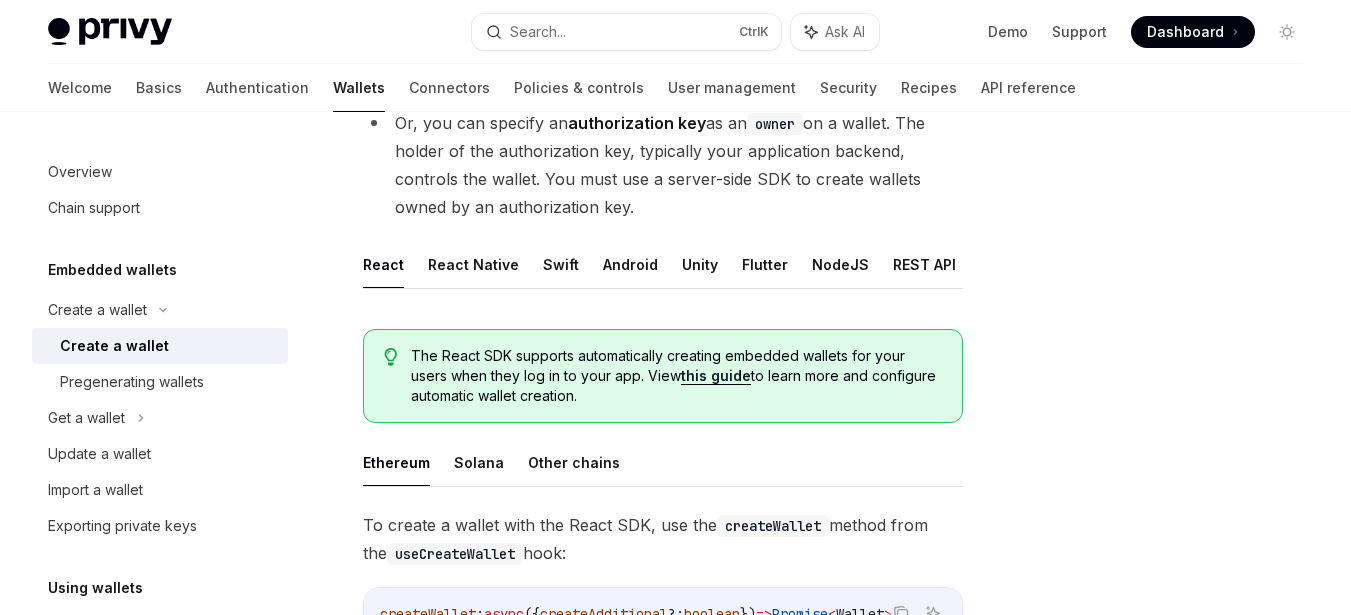 scroll, scrollTop: 369, scrollLeft: 0, axis: vertical 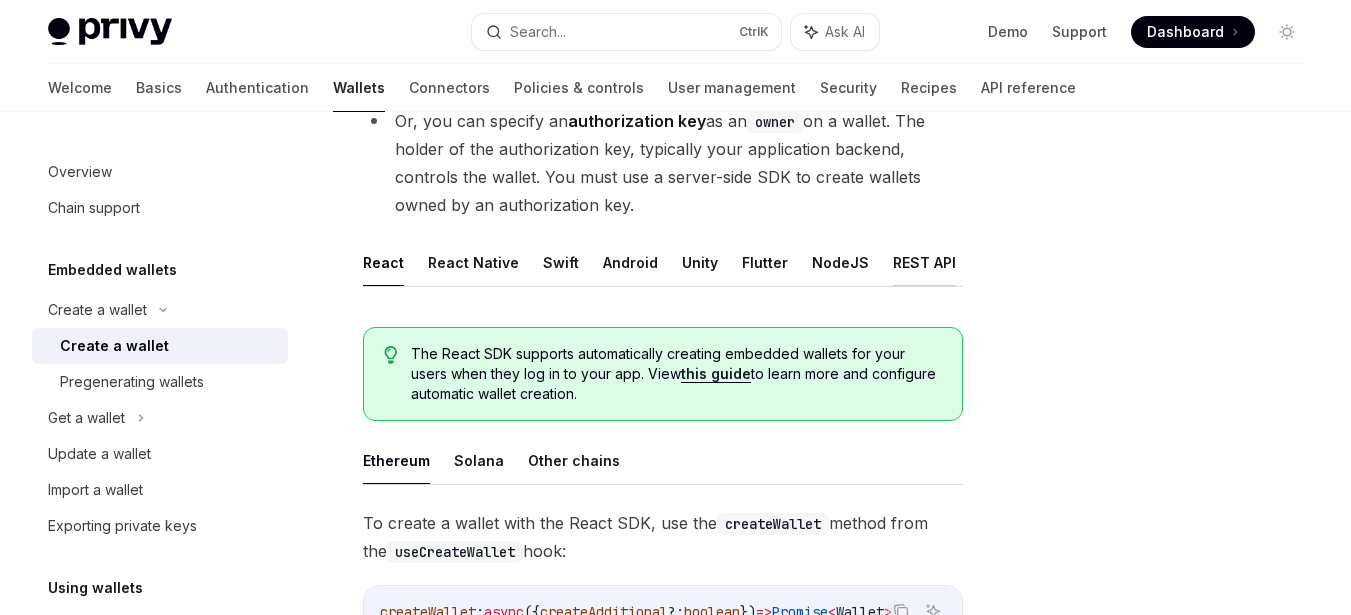click on "REST API" at bounding box center [924, 262] 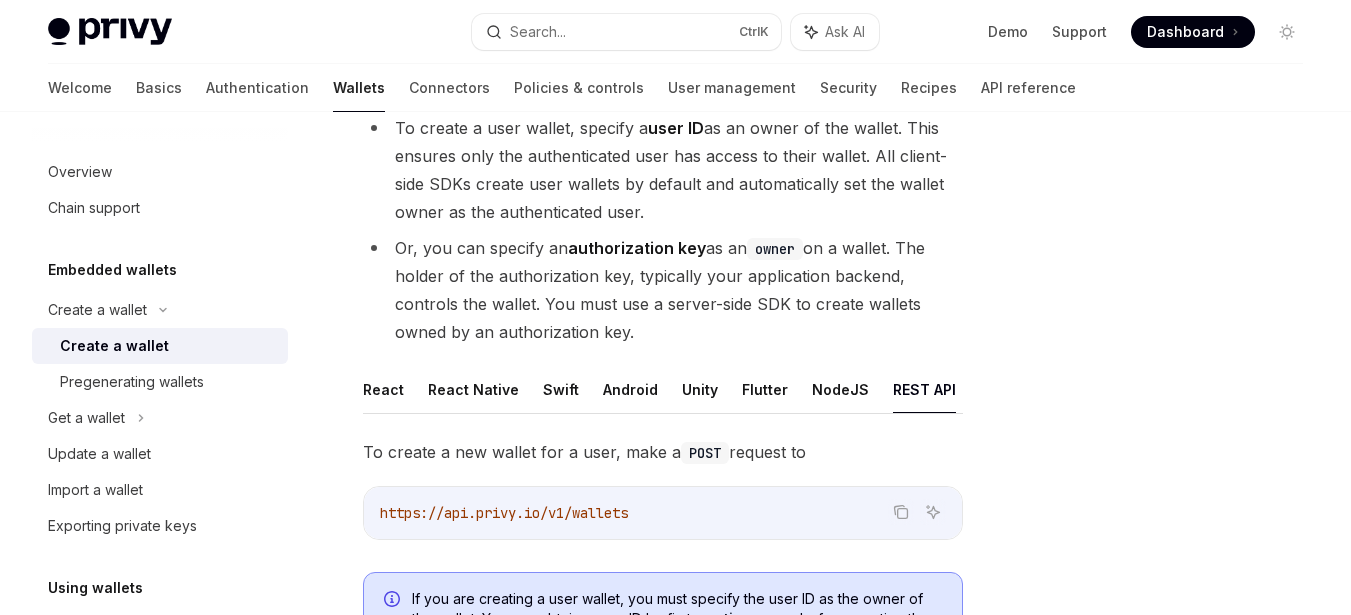 scroll, scrollTop: 235, scrollLeft: 0, axis: vertical 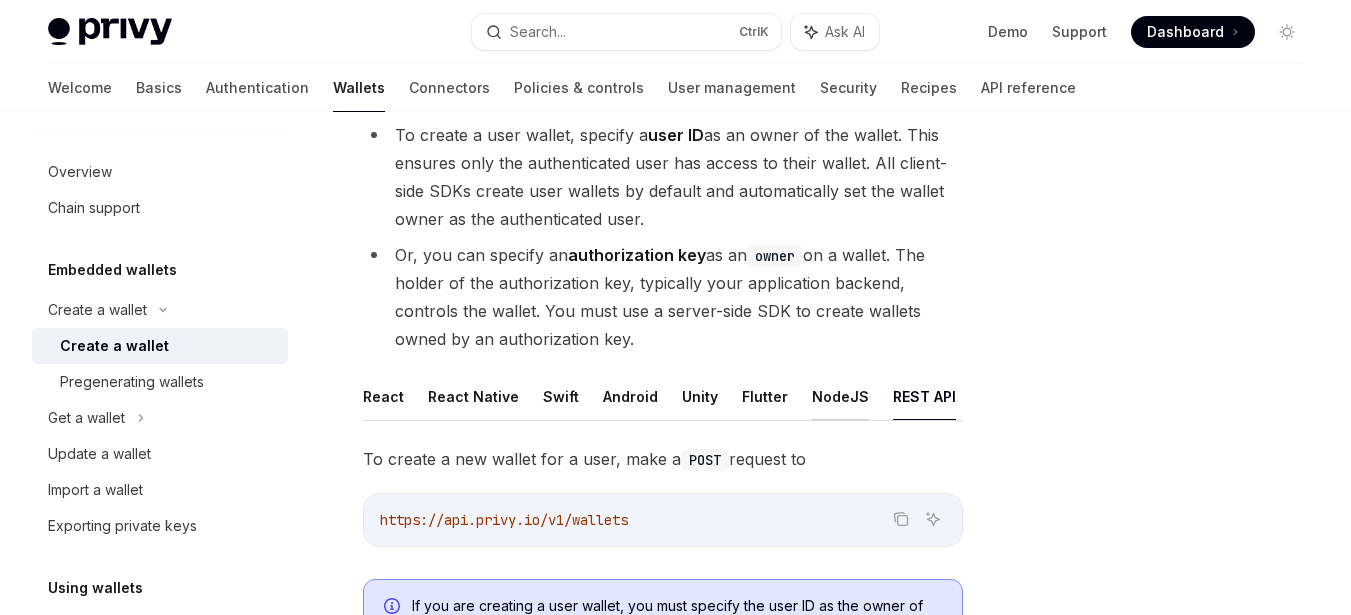 click on "NodeJS" at bounding box center (840, 396) 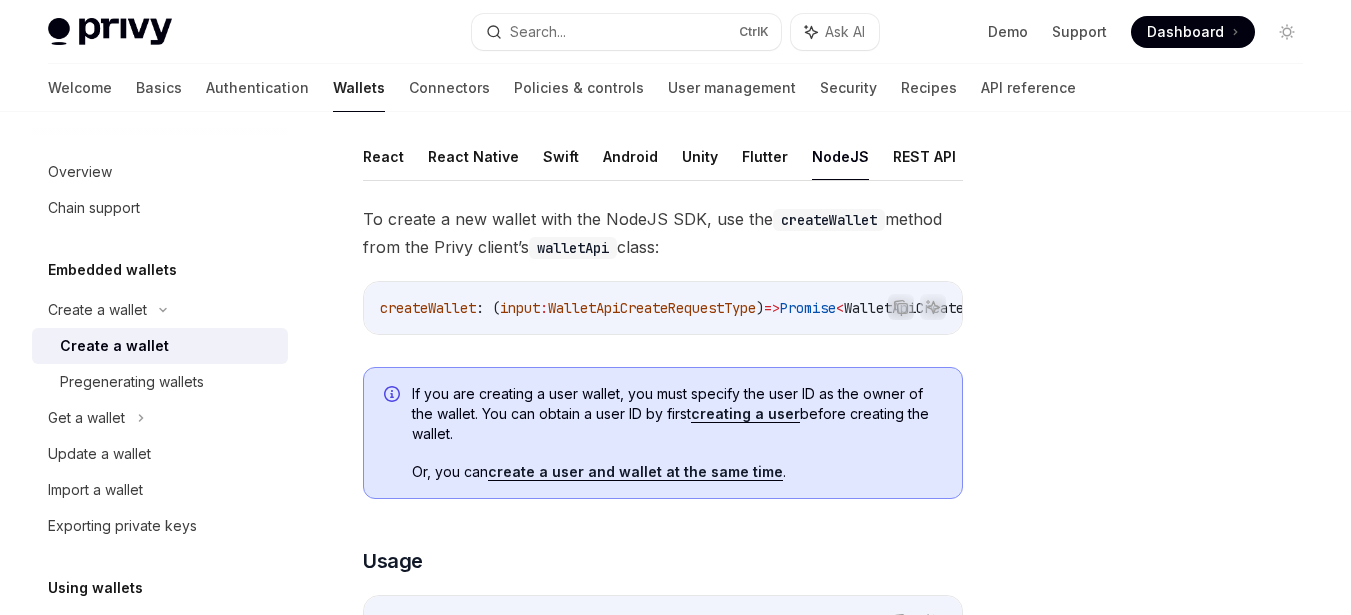 scroll, scrollTop: 476, scrollLeft: 0, axis: vertical 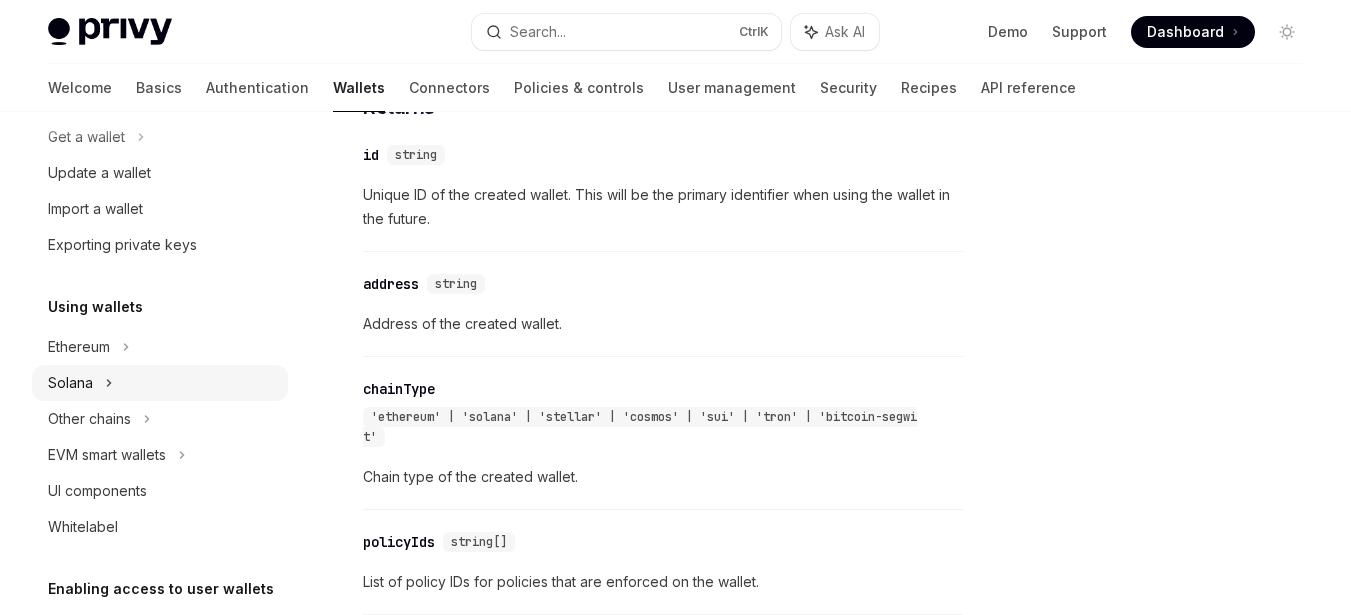 click on "Solana" at bounding box center (160, 137) 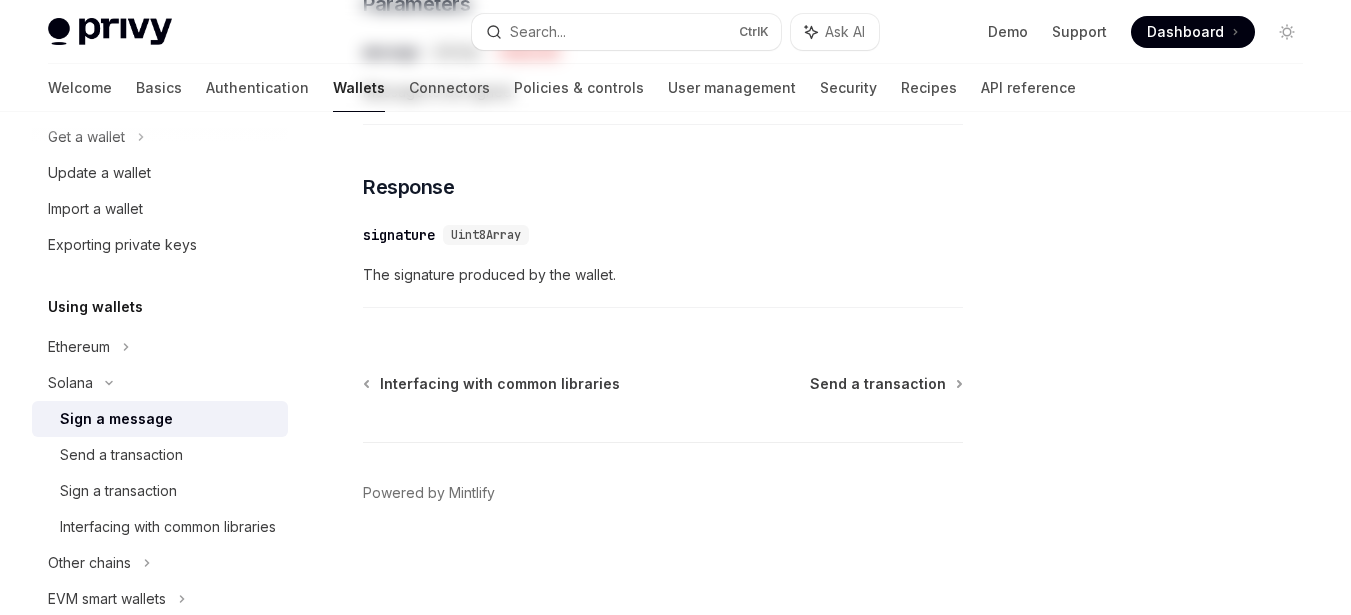 scroll, scrollTop: 0, scrollLeft: 0, axis: both 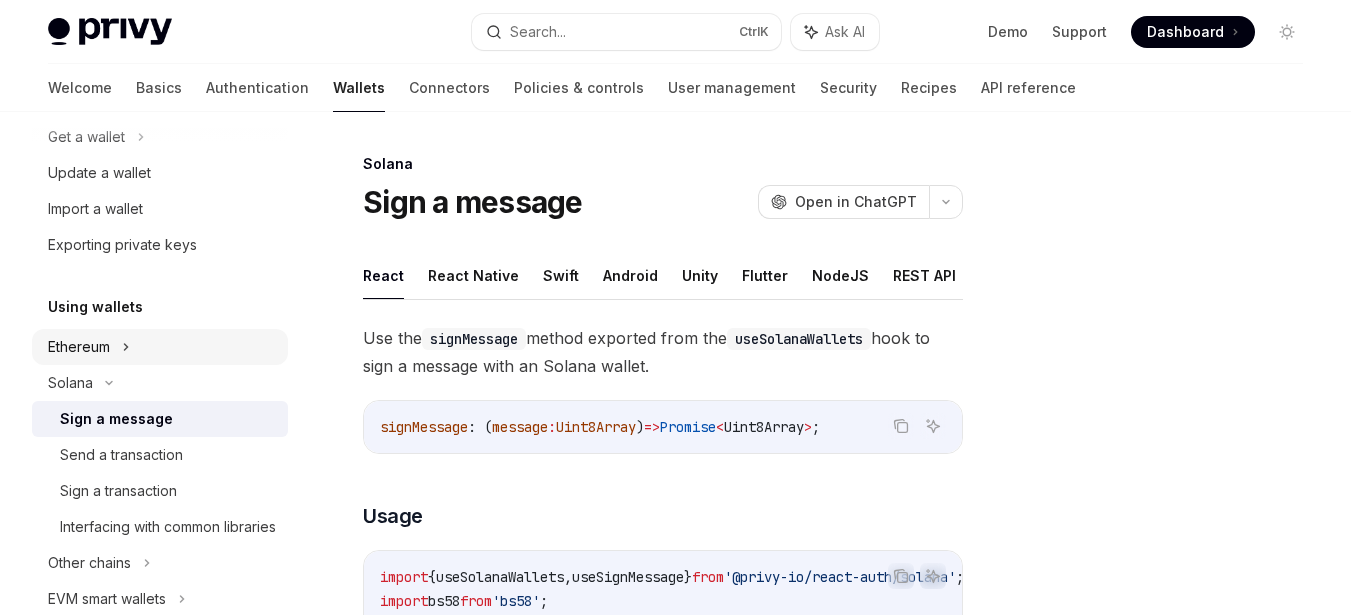click on "Ethereum" at bounding box center [97, 29] 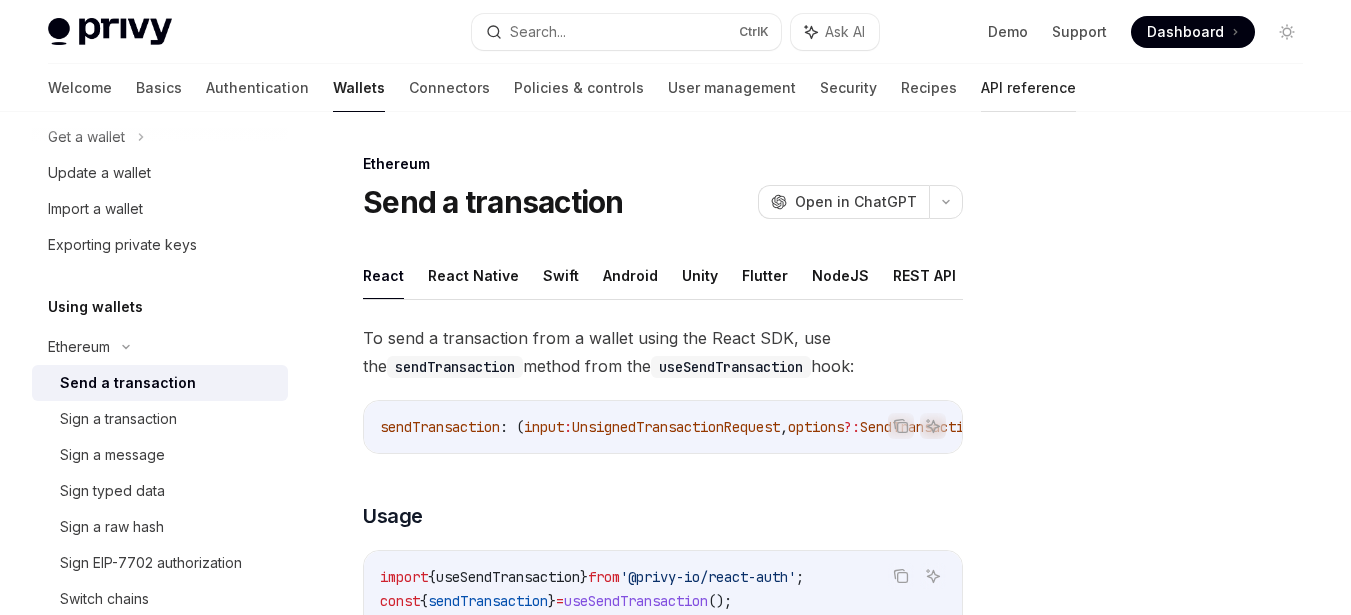 click on "API reference" at bounding box center [1028, 88] 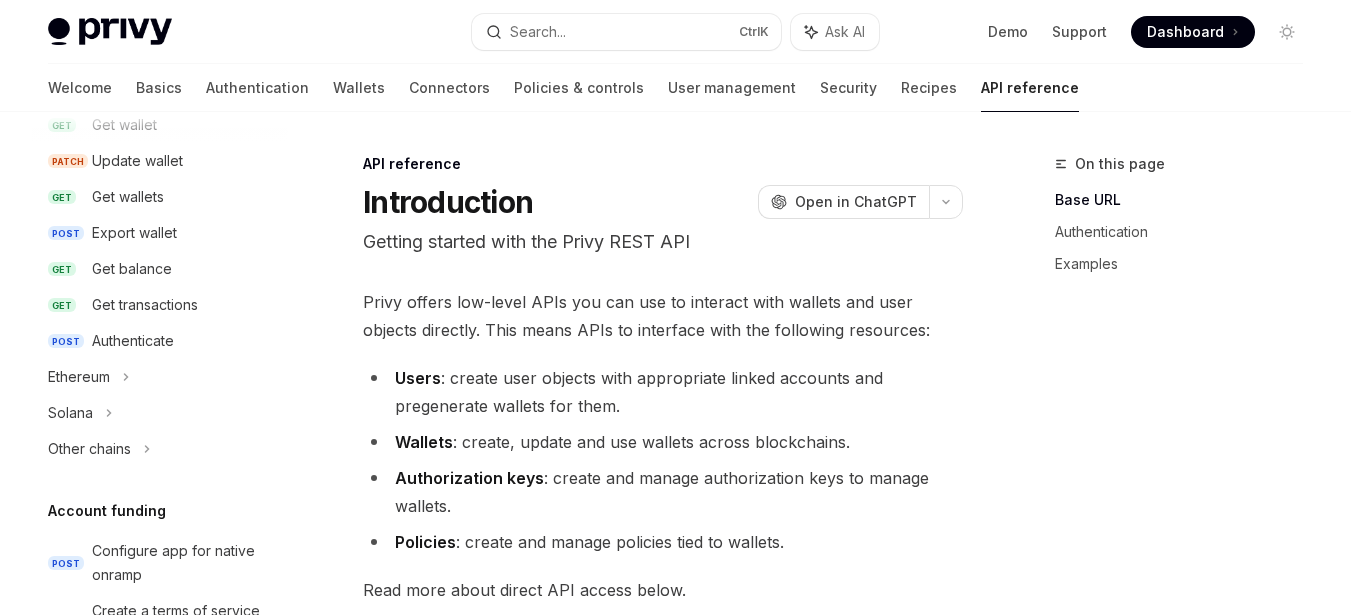 scroll, scrollTop: 0, scrollLeft: 0, axis: both 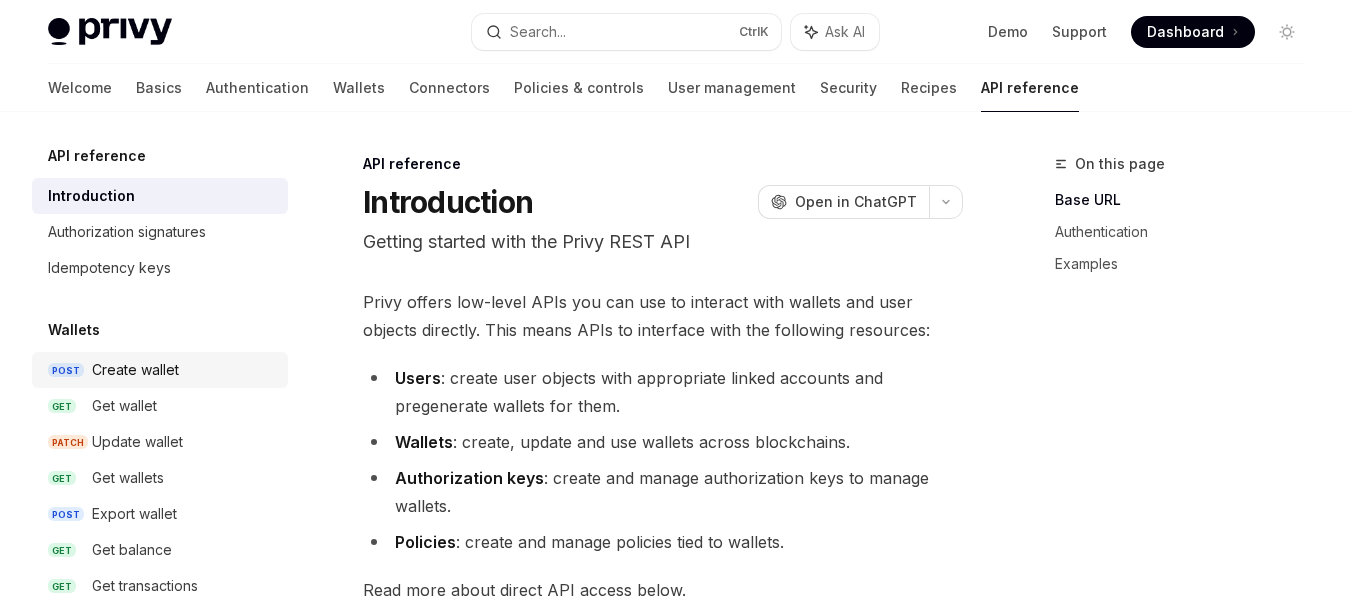 click on "Create wallet" at bounding box center [135, 370] 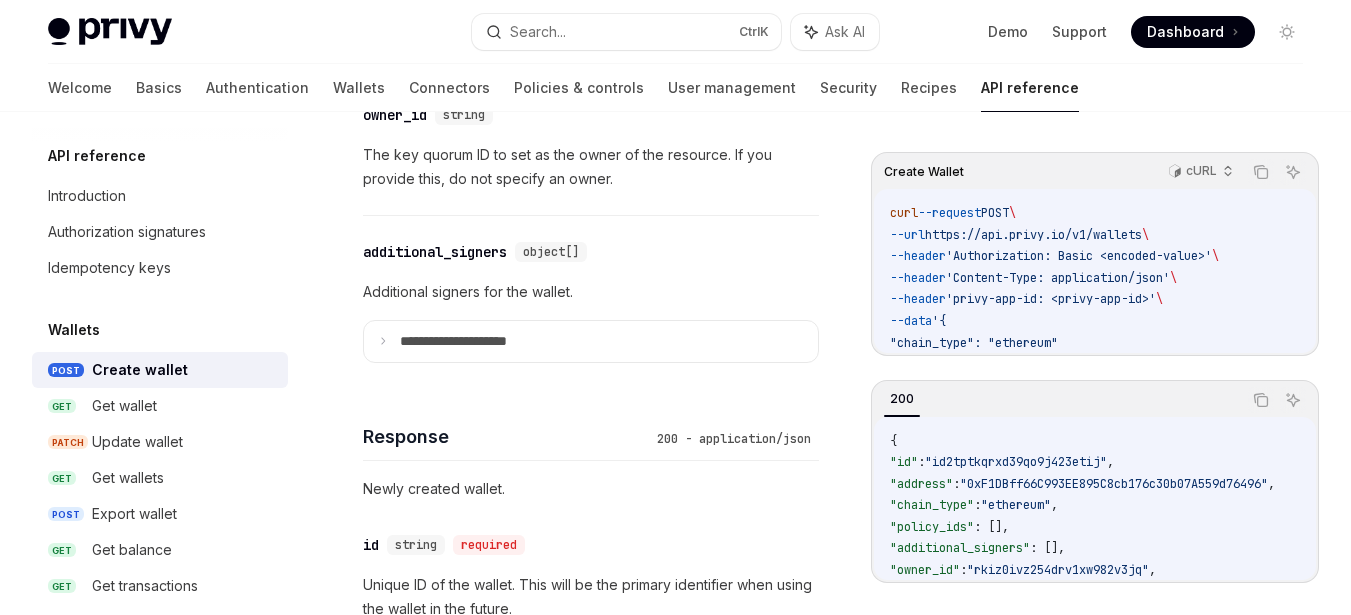 scroll, scrollTop: 2121, scrollLeft: 0, axis: vertical 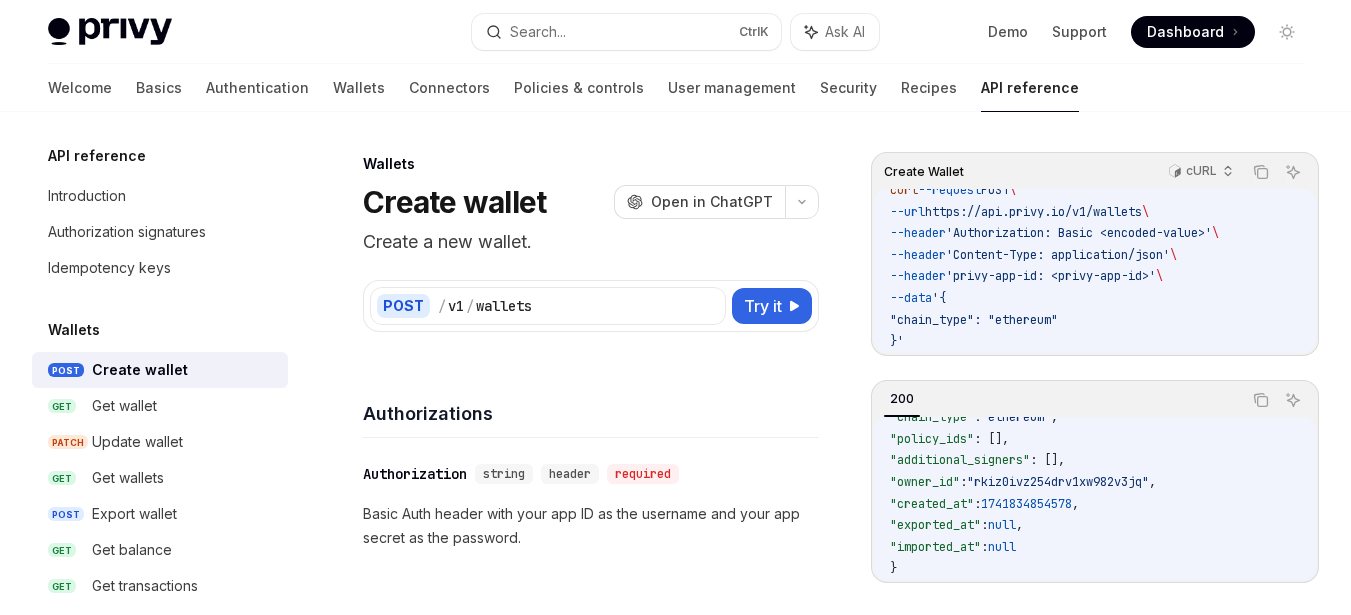 click on "Dashboard" at bounding box center (1185, 32) 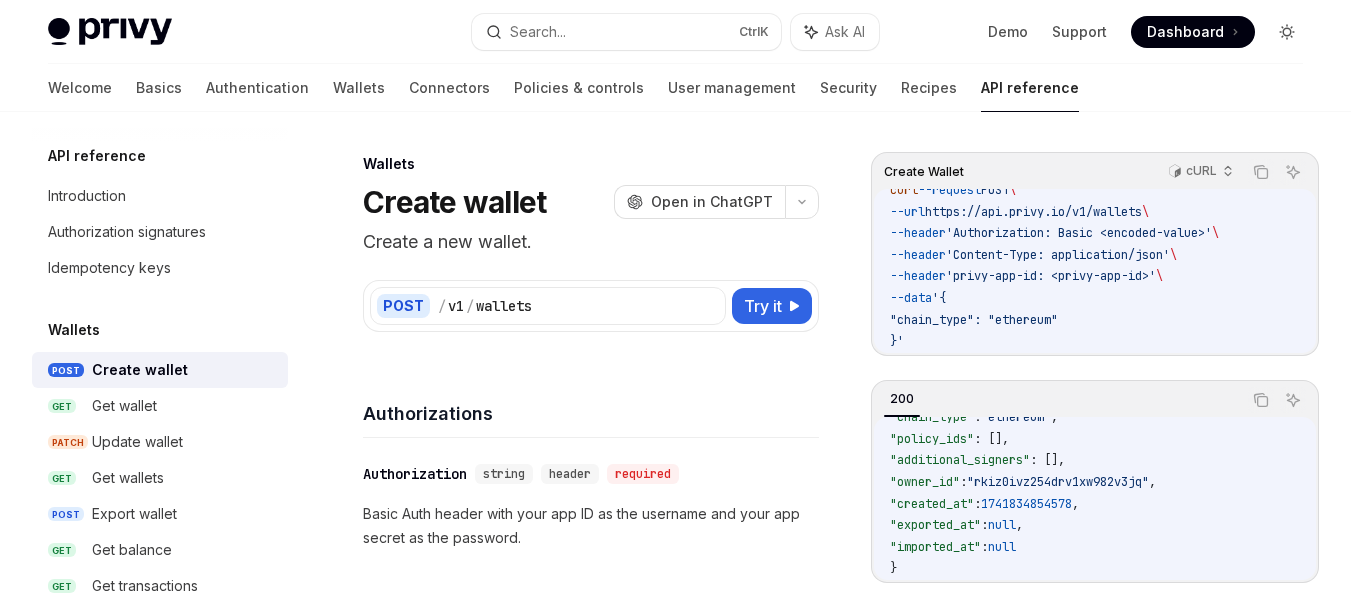 click at bounding box center (1287, 32) 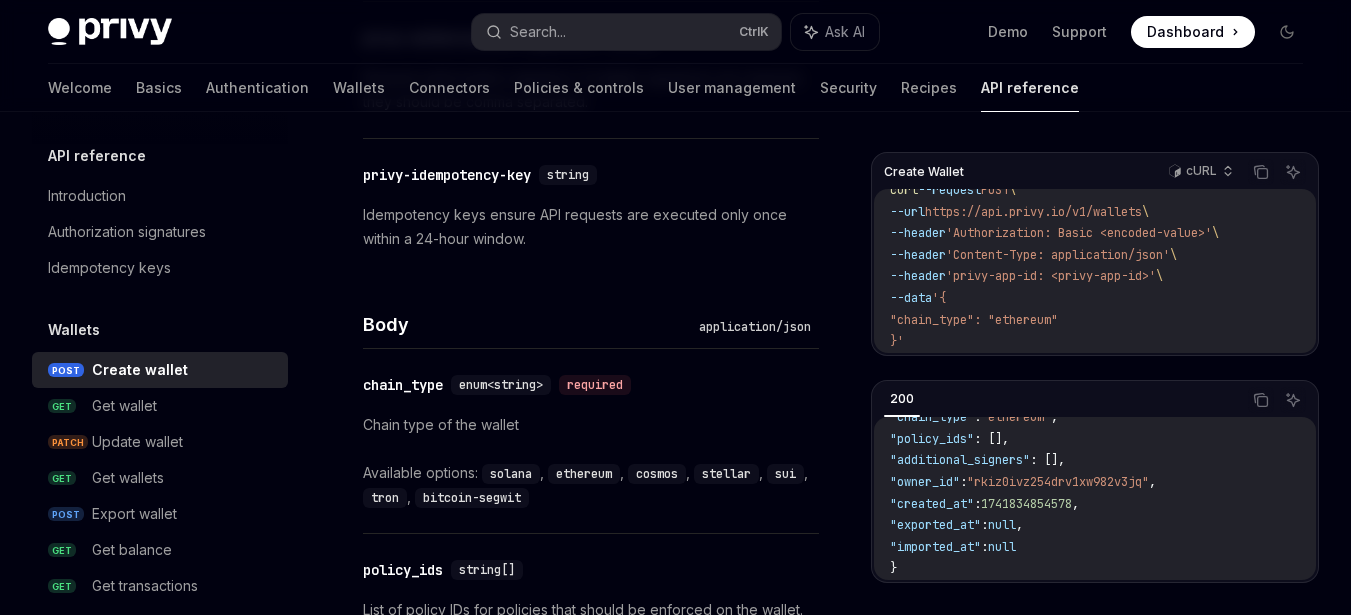 scroll, scrollTop: 3216, scrollLeft: 0, axis: vertical 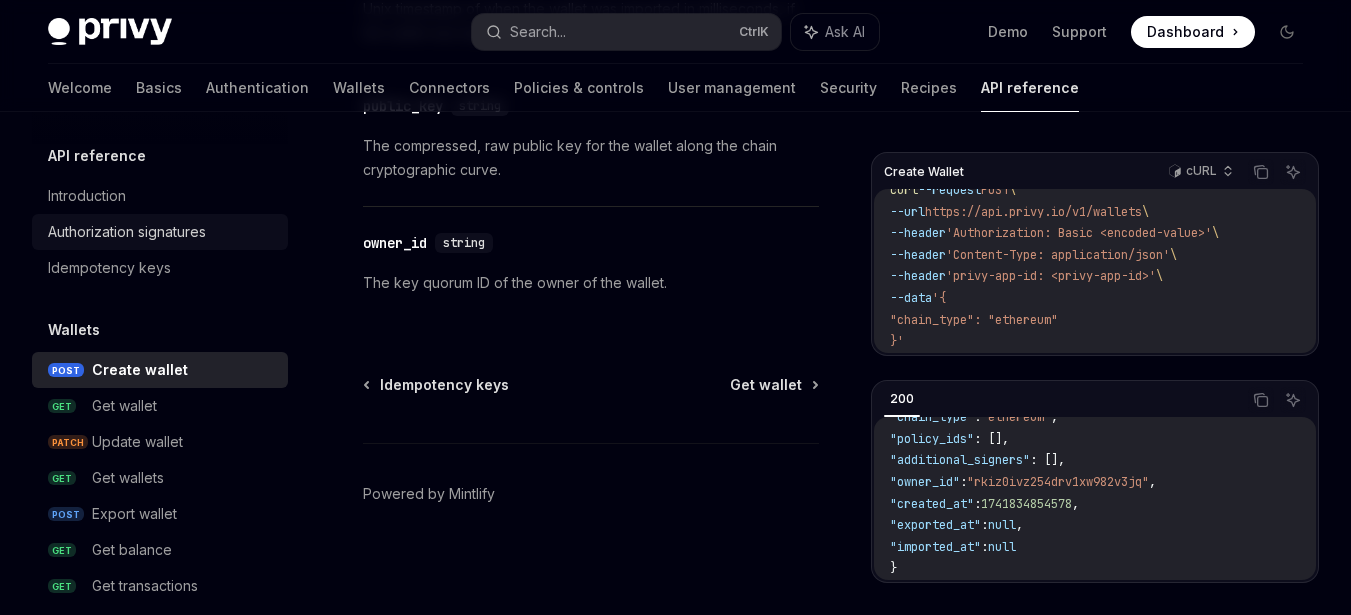 click on "Authorization signatures" at bounding box center [127, 232] 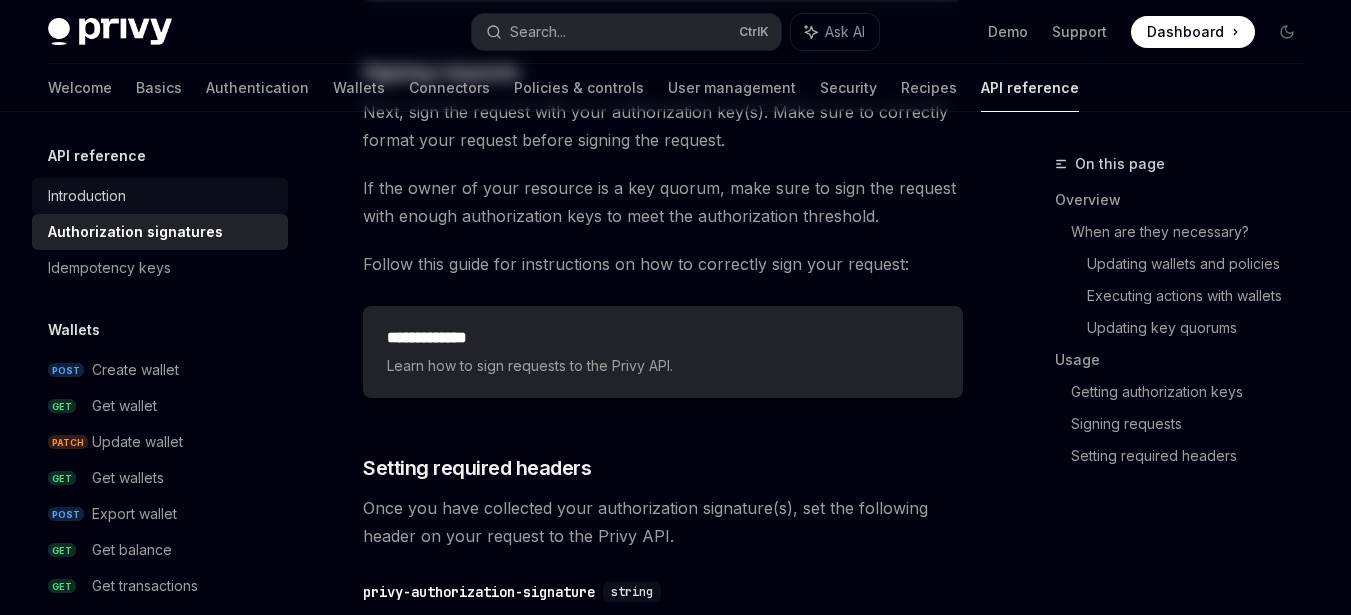 scroll, scrollTop: 0, scrollLeft: 0, axis: both 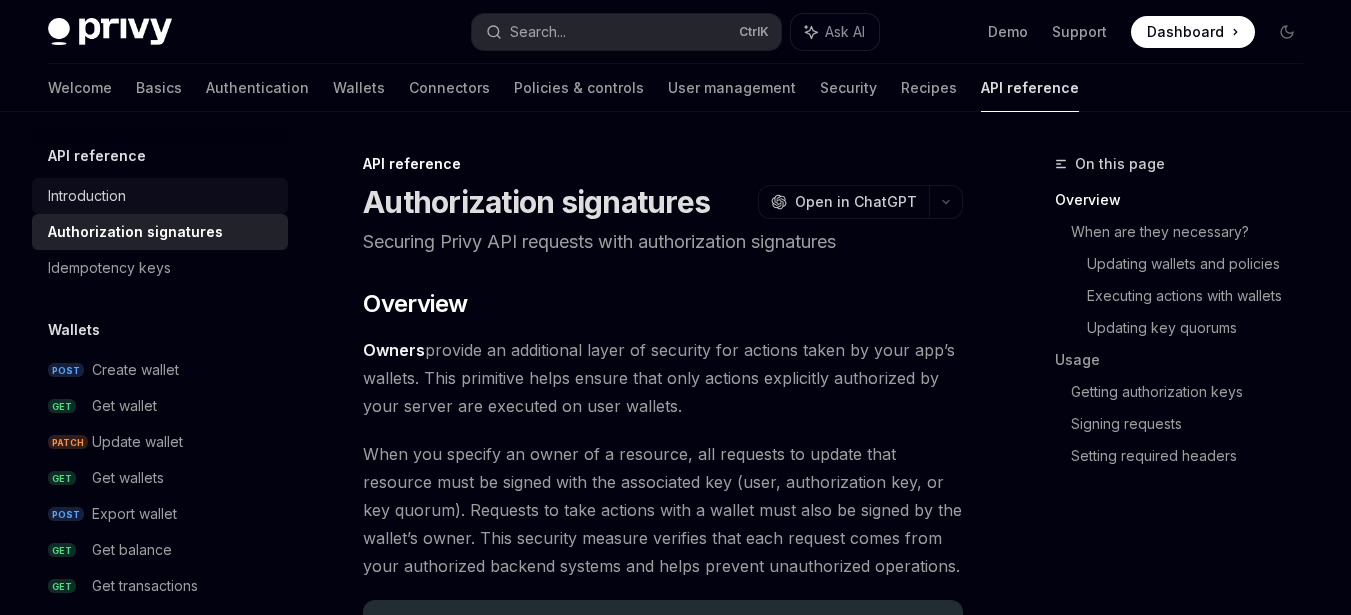 click on "Introduction" at bounding box center [87, 196] 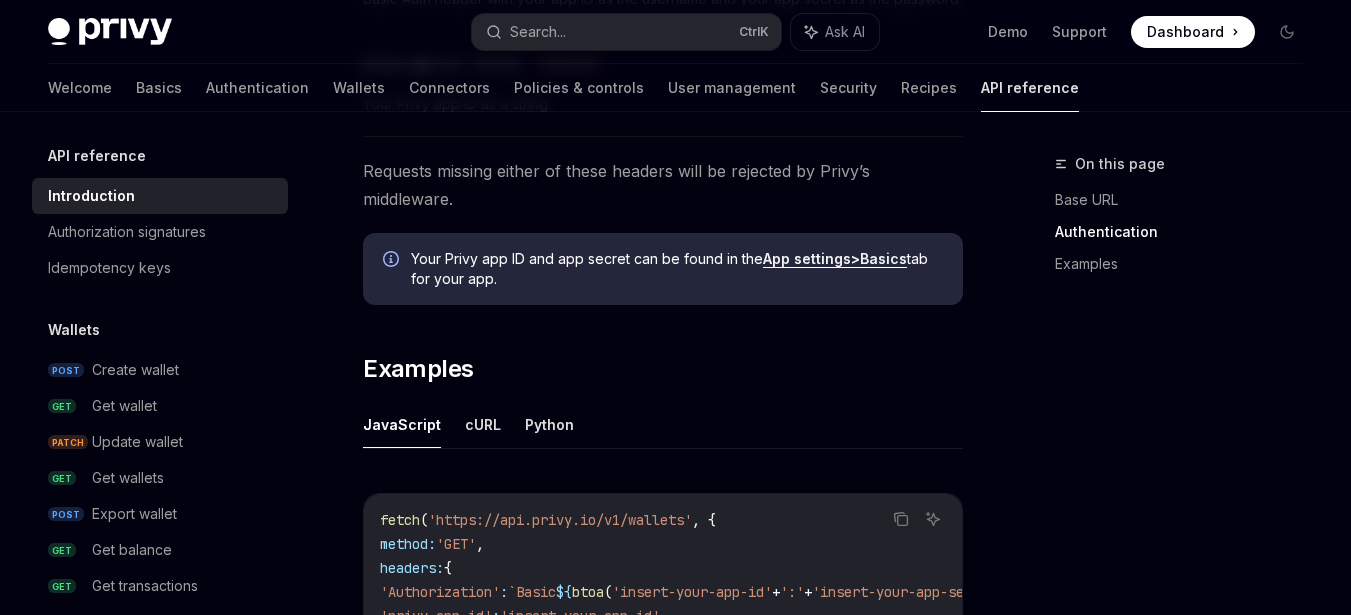 scroll, scrollTop: 1087, scrollLeft: 0, axis: vertical 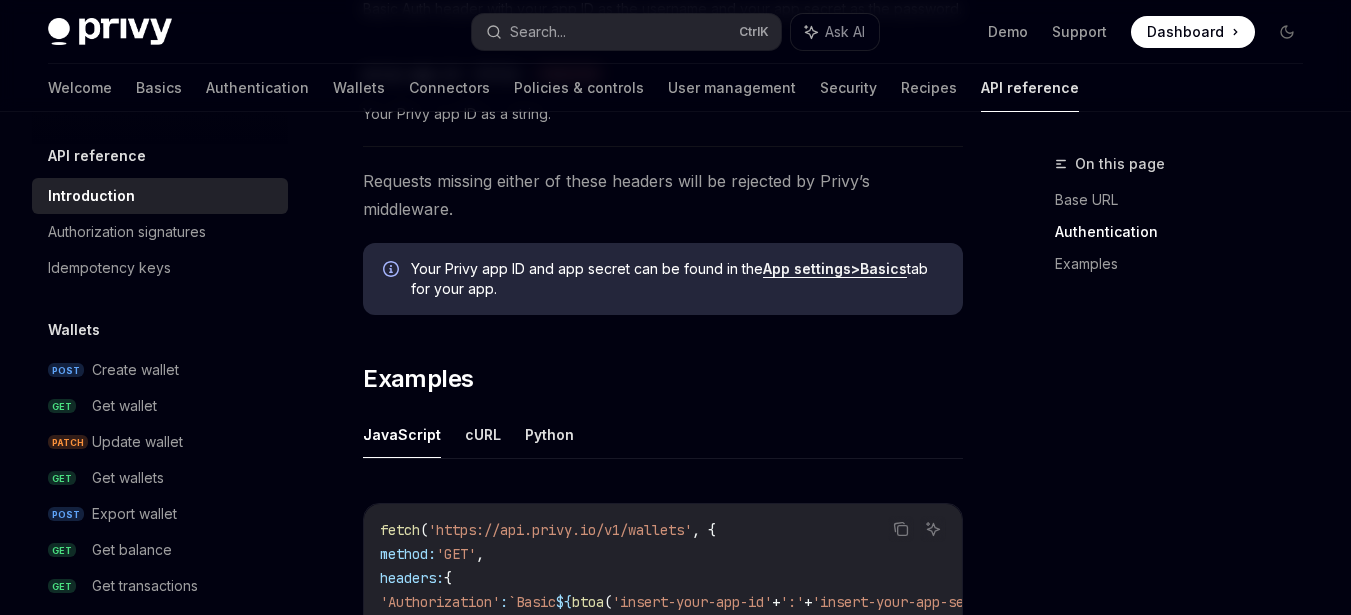 click on "App settings" at bounding box center [807, 268] 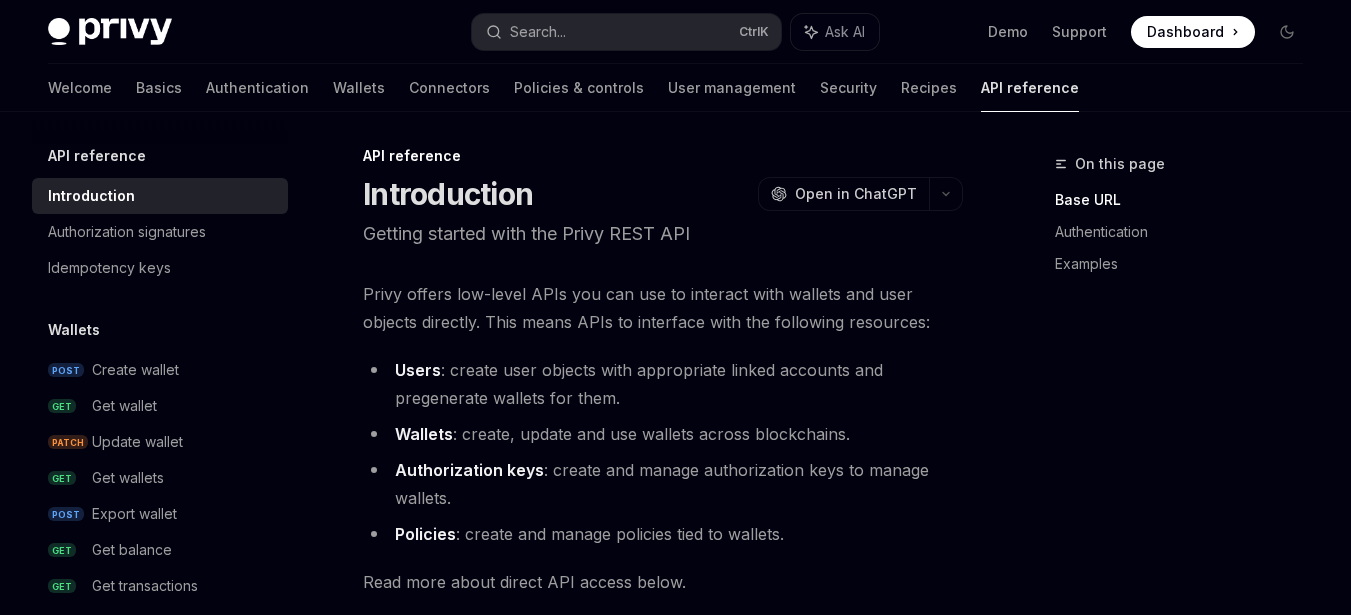 scroll, scrollTop: 0, scrollLeft: 0, axis: both 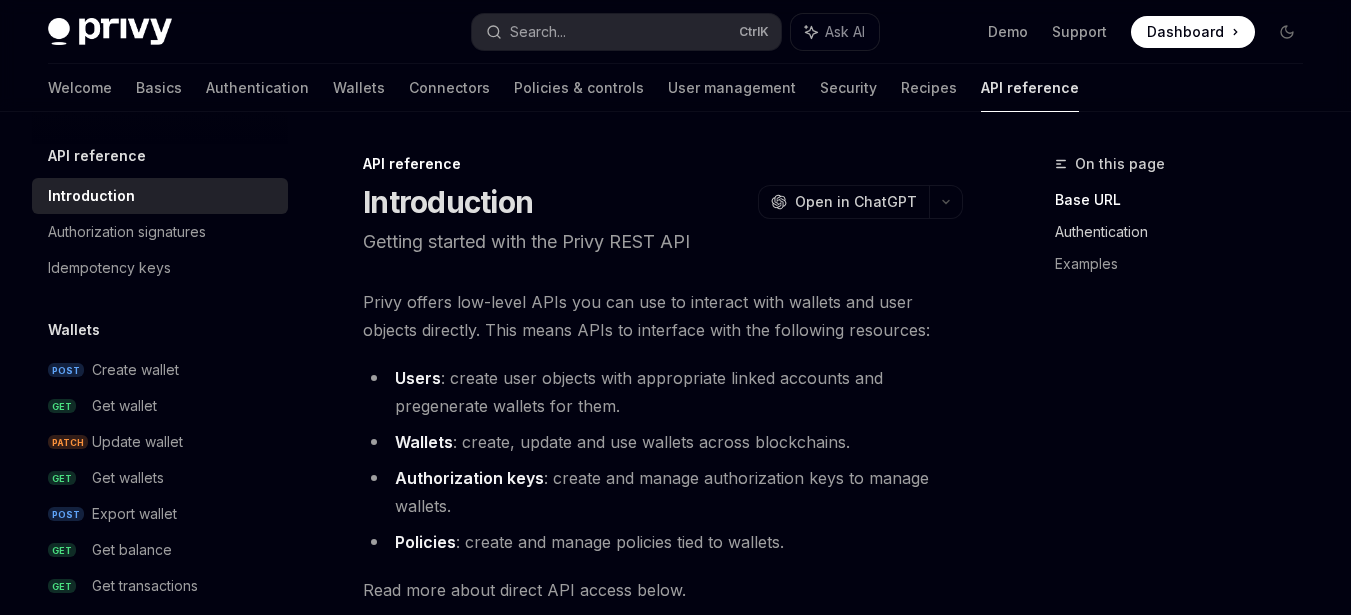 click on "Authentication" at bounding box center [1187, 232] 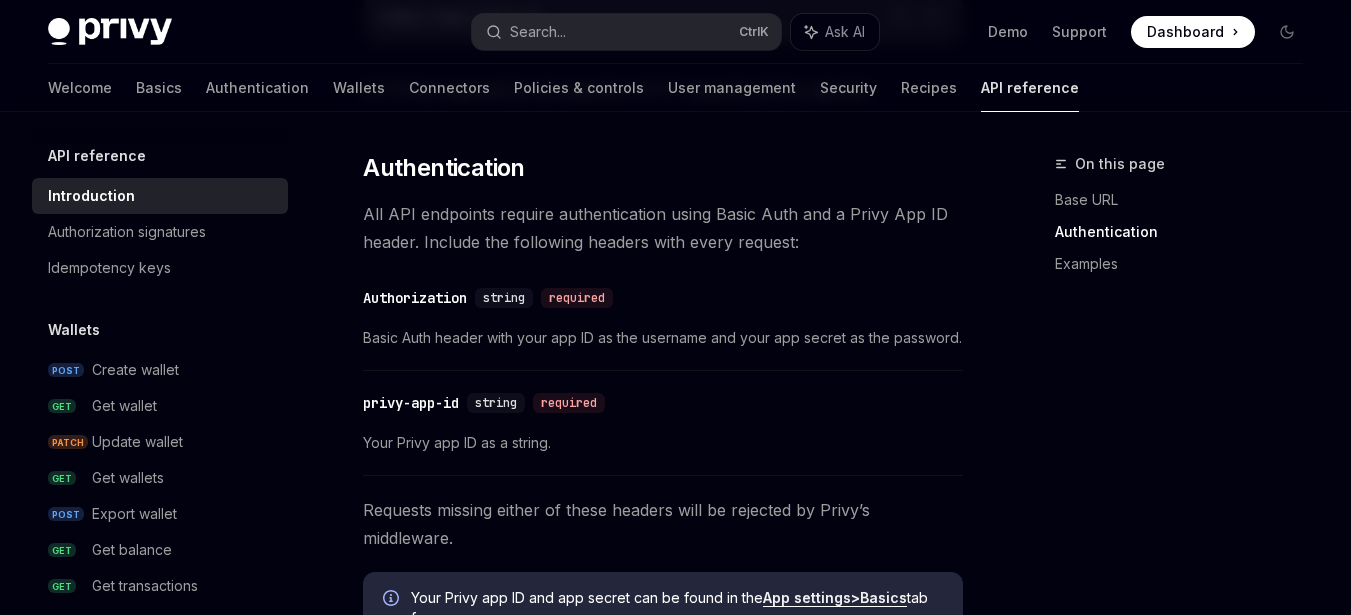 scroll, scrollTop: 920, scrollLeft: 0, axis: vertical 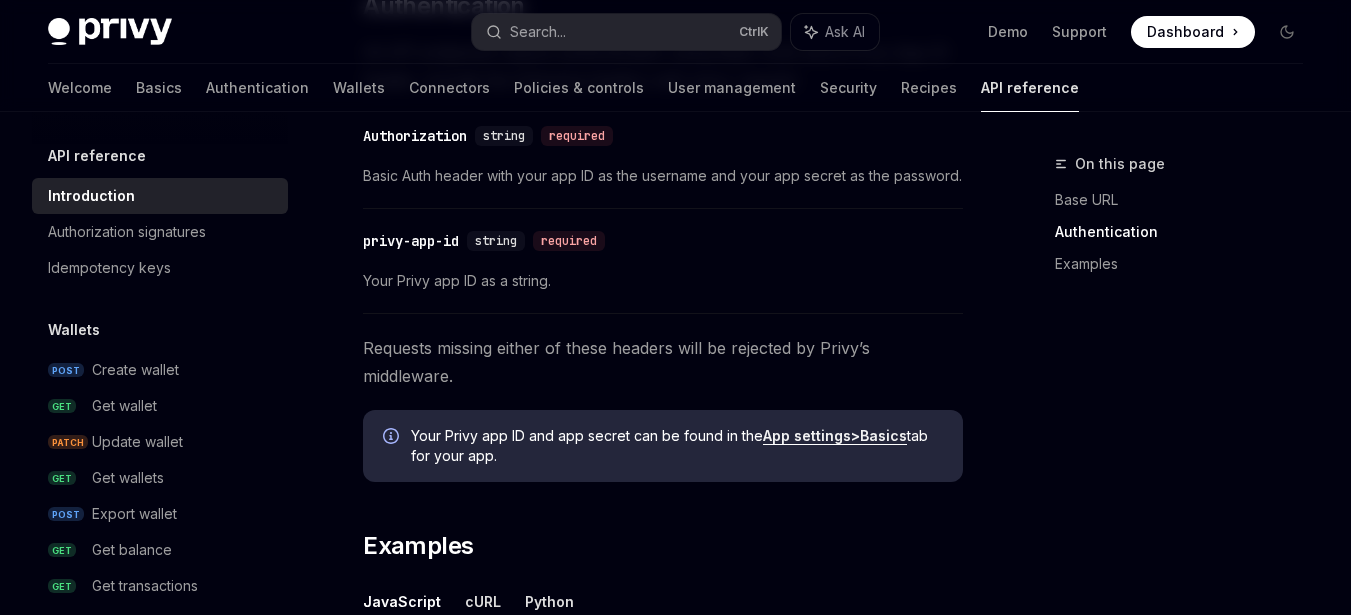 click on "App settings" at bounding box center [807, 435] 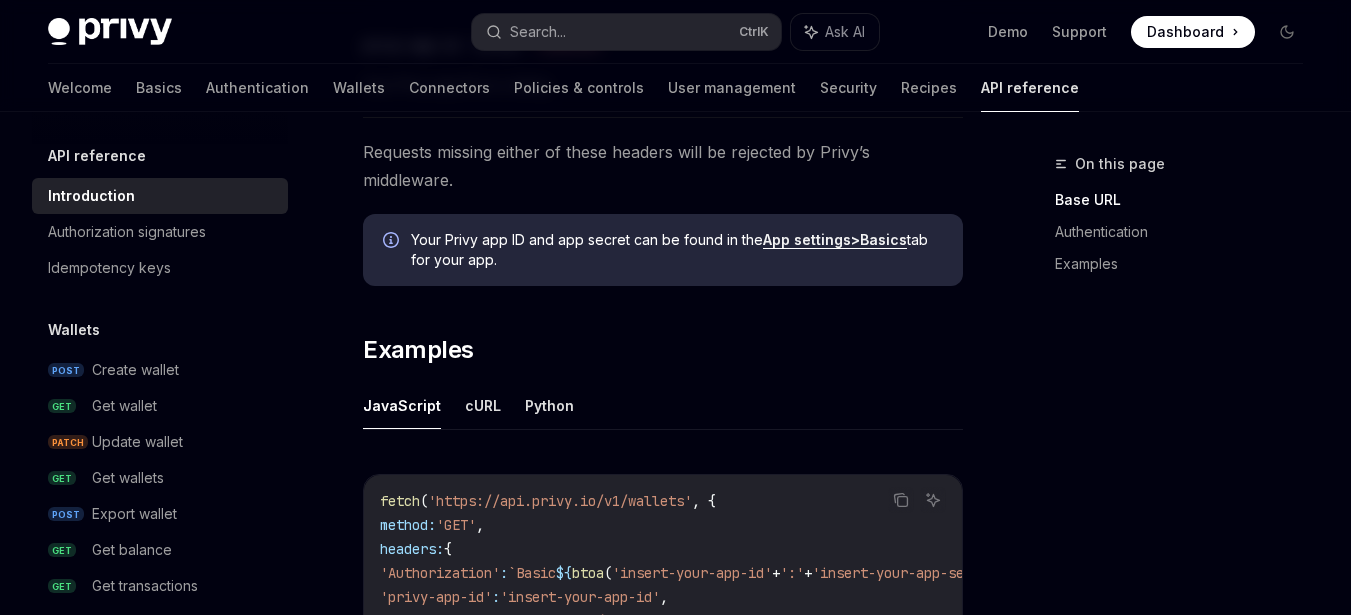 scroll, scrollTop: 53, scrollLeft: 0, axis: vertical 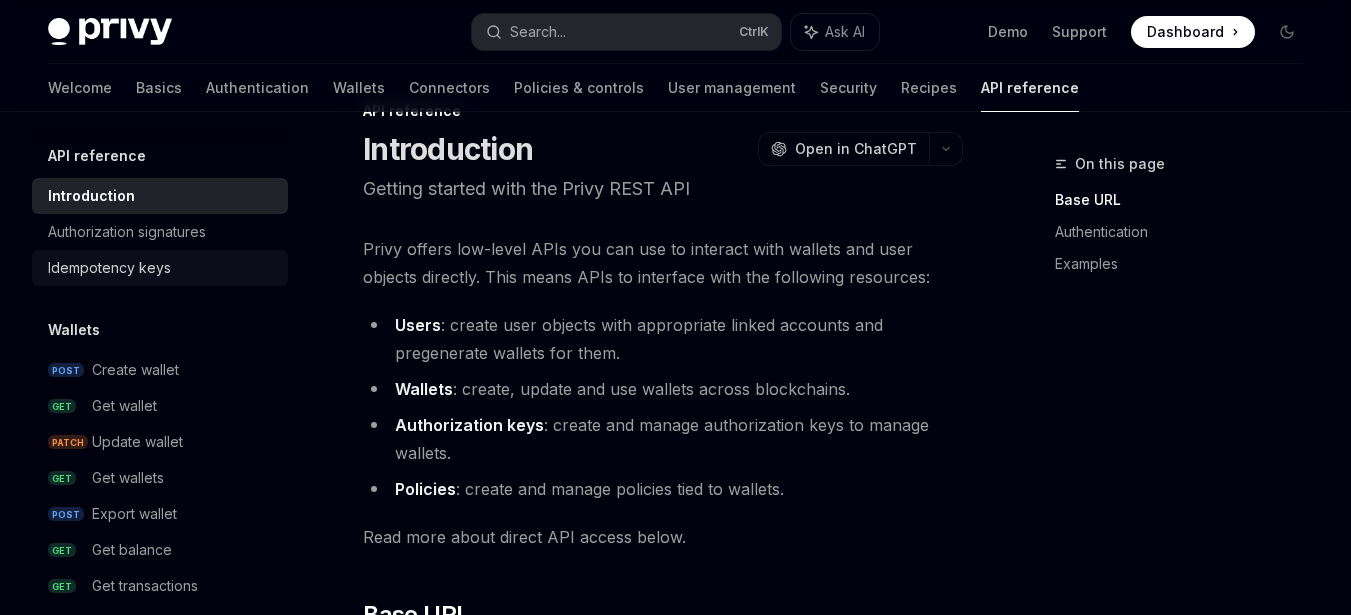 click on "Idempotency keys" at bounding box center (109, 268) 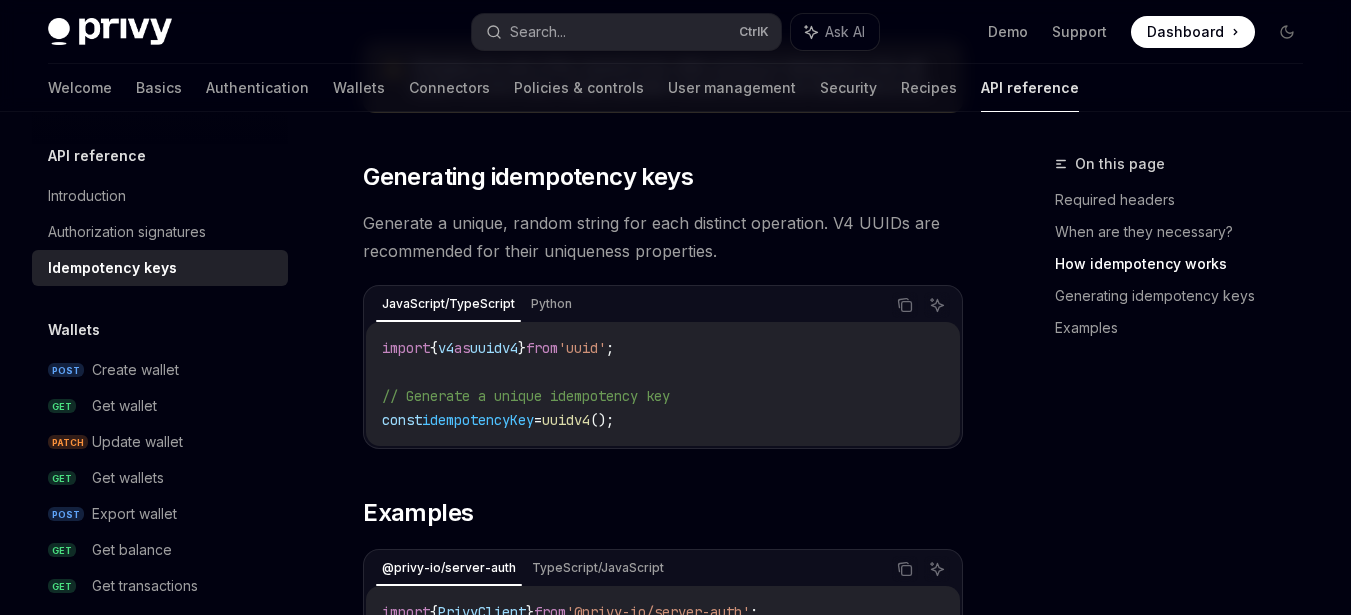 scroll, scrollTop: 2283, scrollLeft: 0, axis: vertical 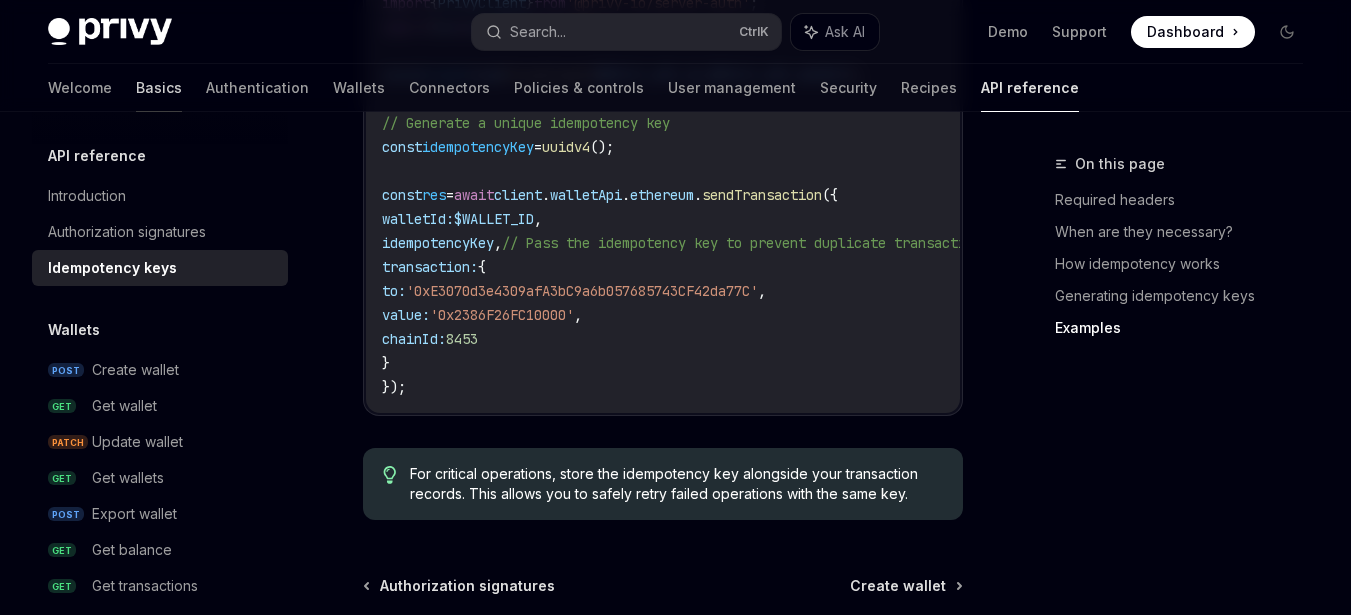 click on "Basics" at bounding box center (159, 88) 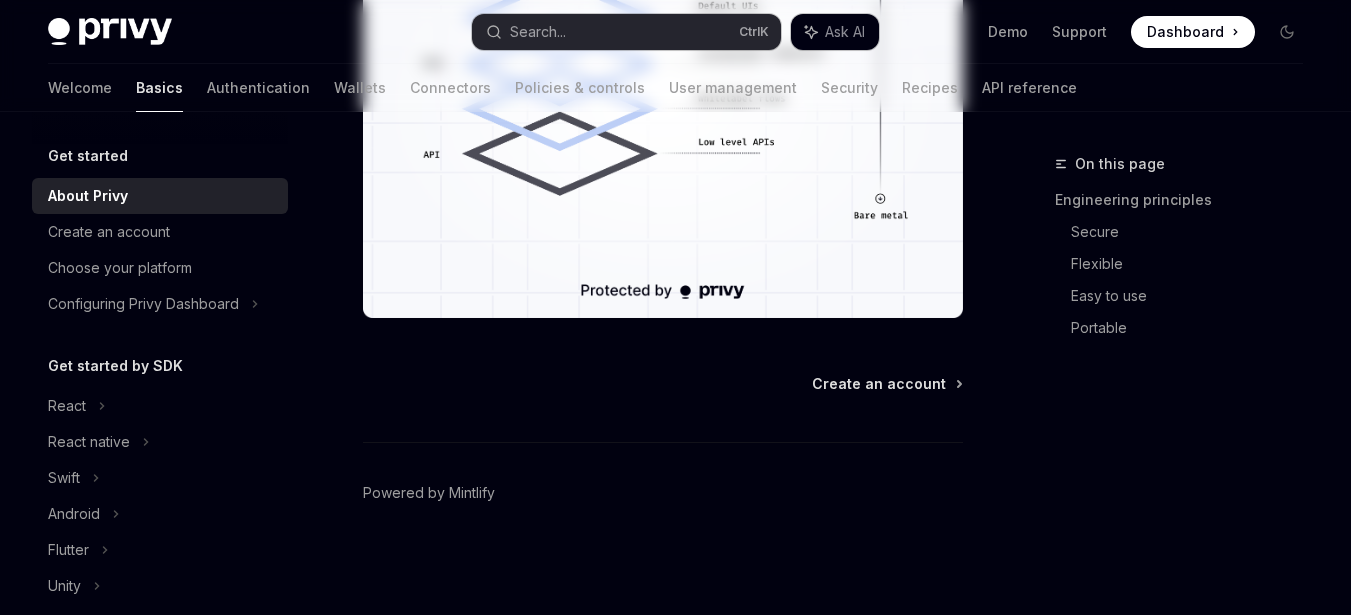 scroll, scrollTop: 0, scrollLeft: 0, axis: both 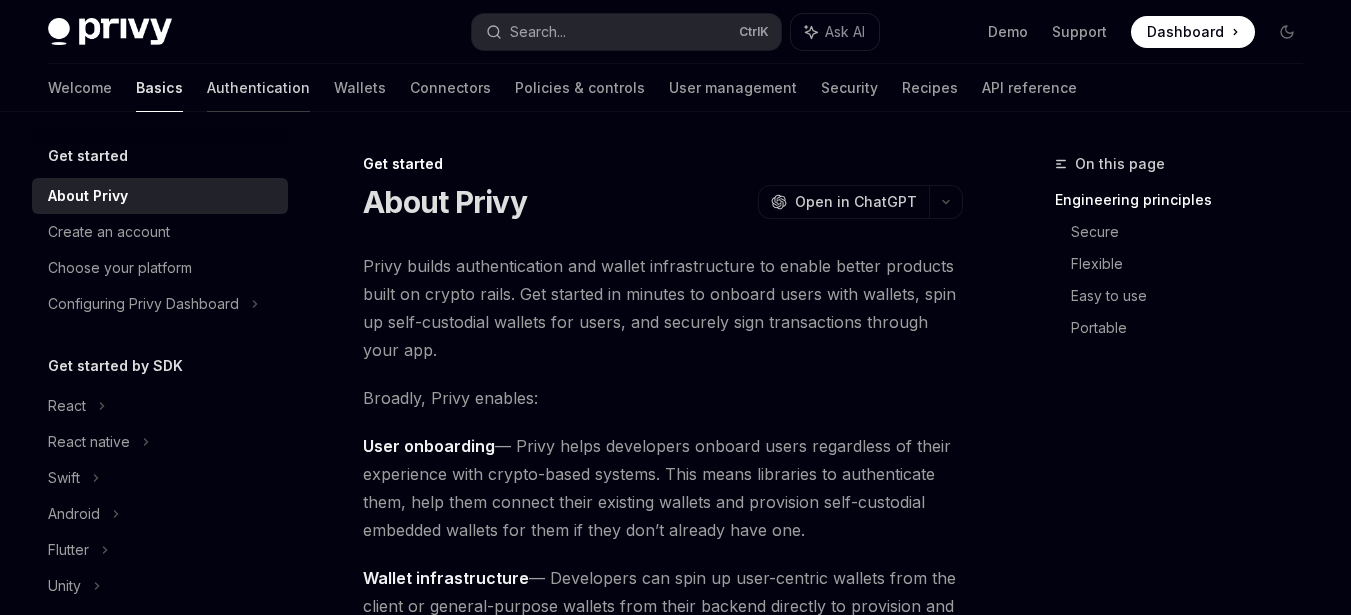 click on "Authentication" at bounding box center (258, 88) 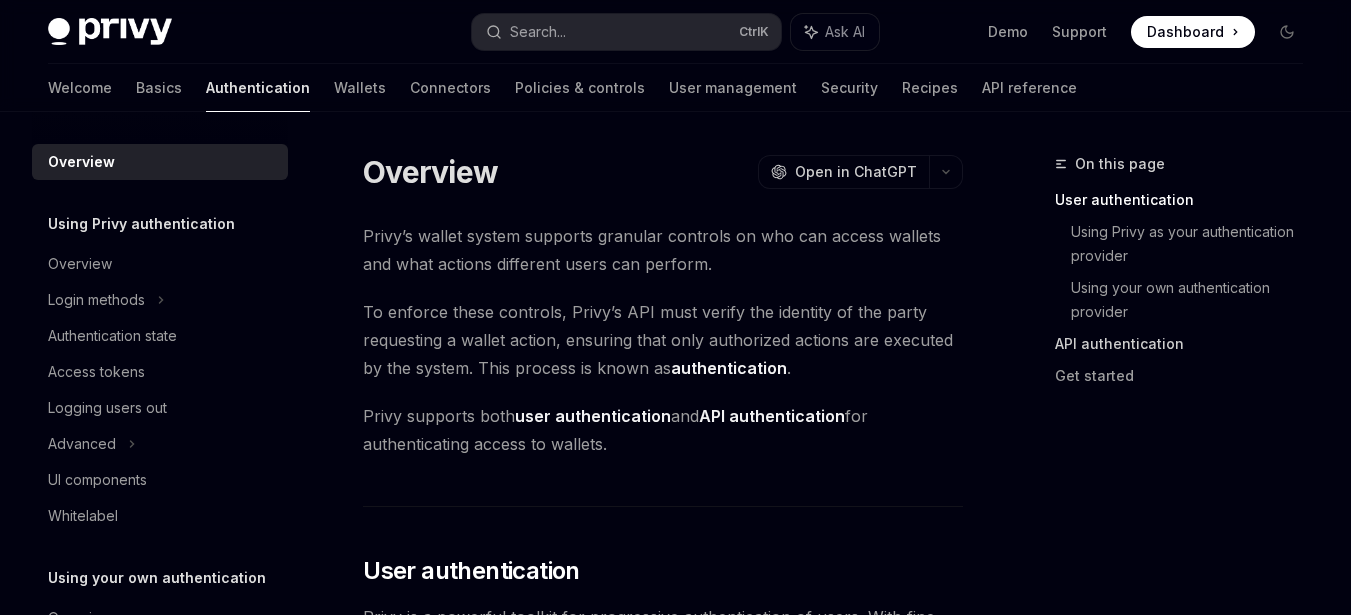 click on "API authentication" at bounding box center [1187, 344] 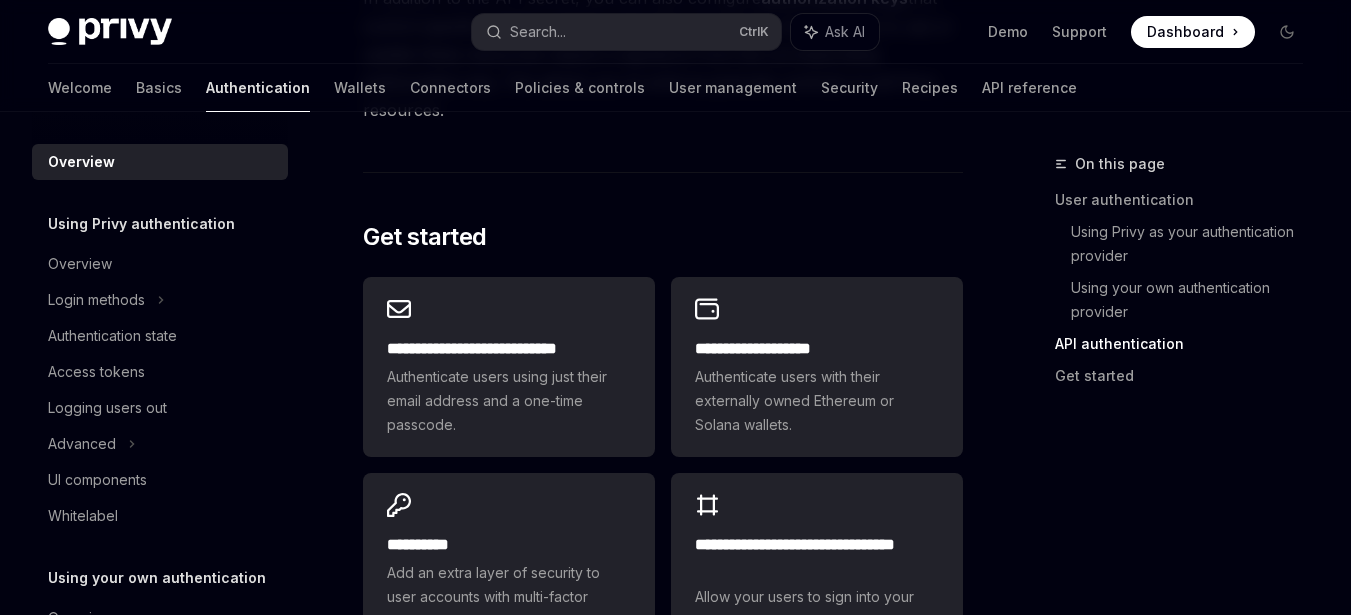 scroll, scrollTop: 1682, scrollLeft: 0, axis: vertical 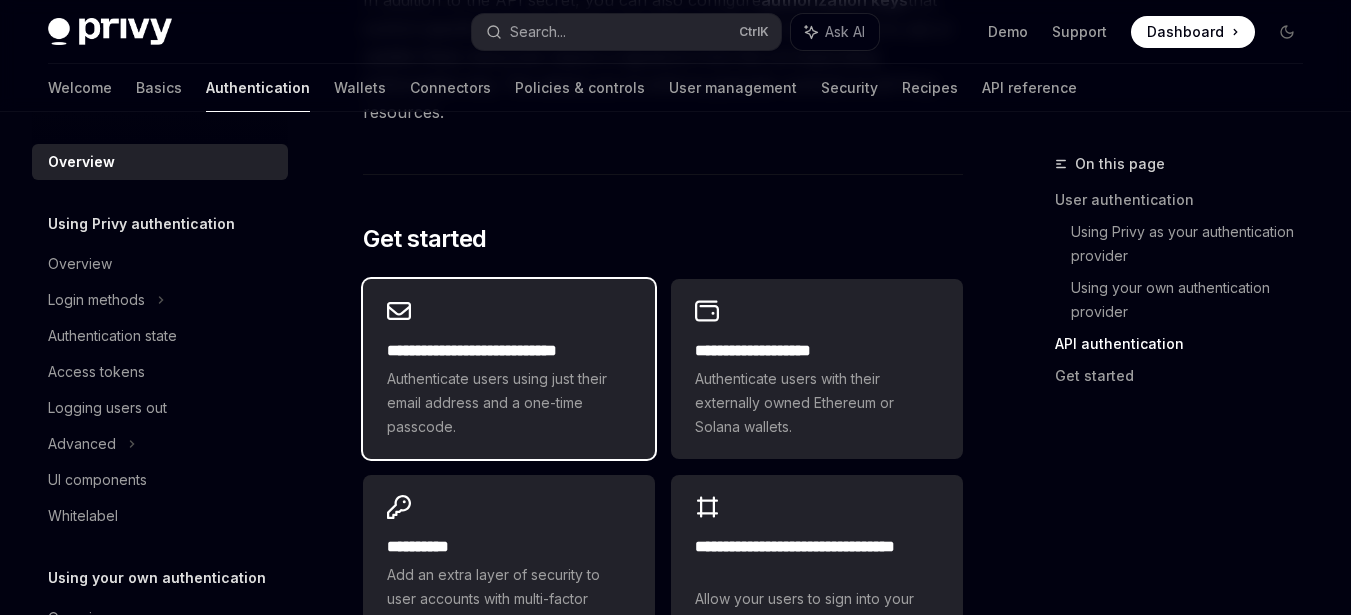 click on "**********" at bounding box center (509, 351) 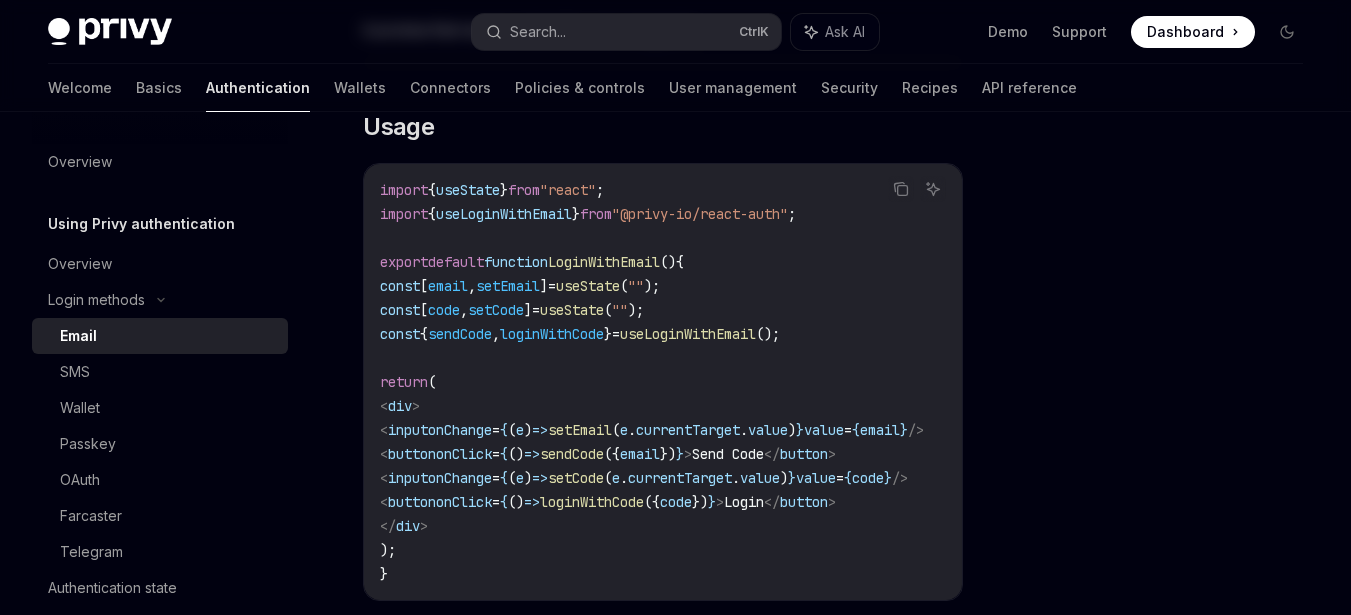 scroll, scrollTop: 0, scrollLeft: 0, axis: both 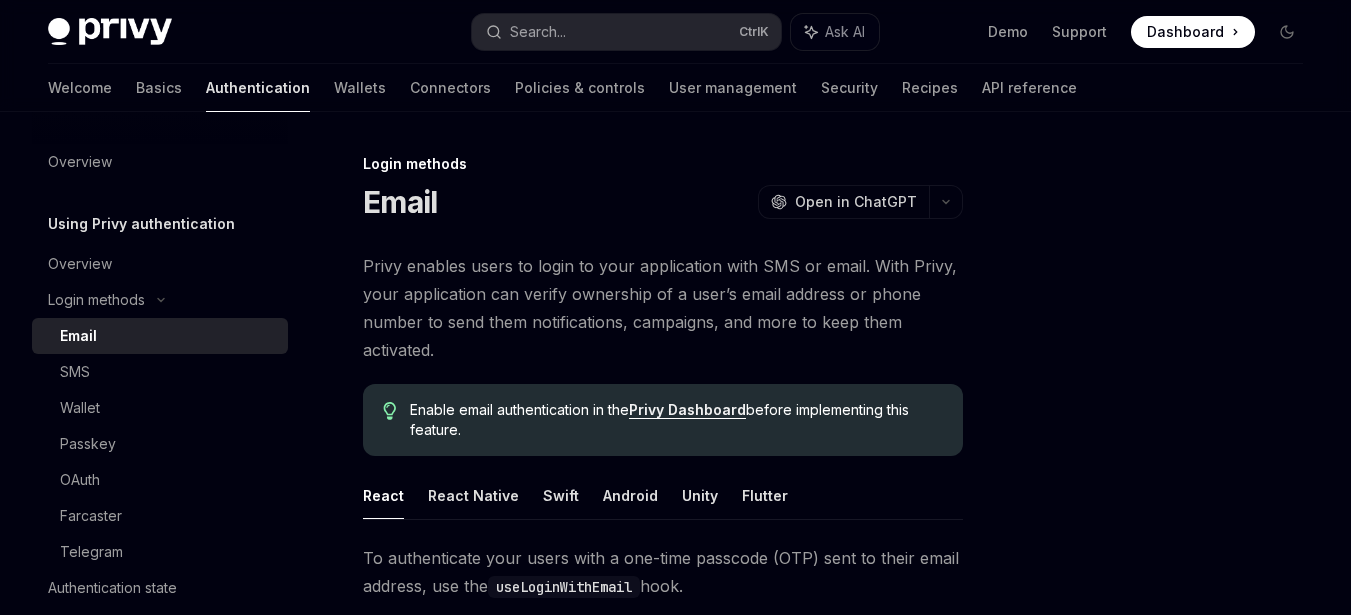 click on "Privy
Dashboard" at bounding box center [687, 410] 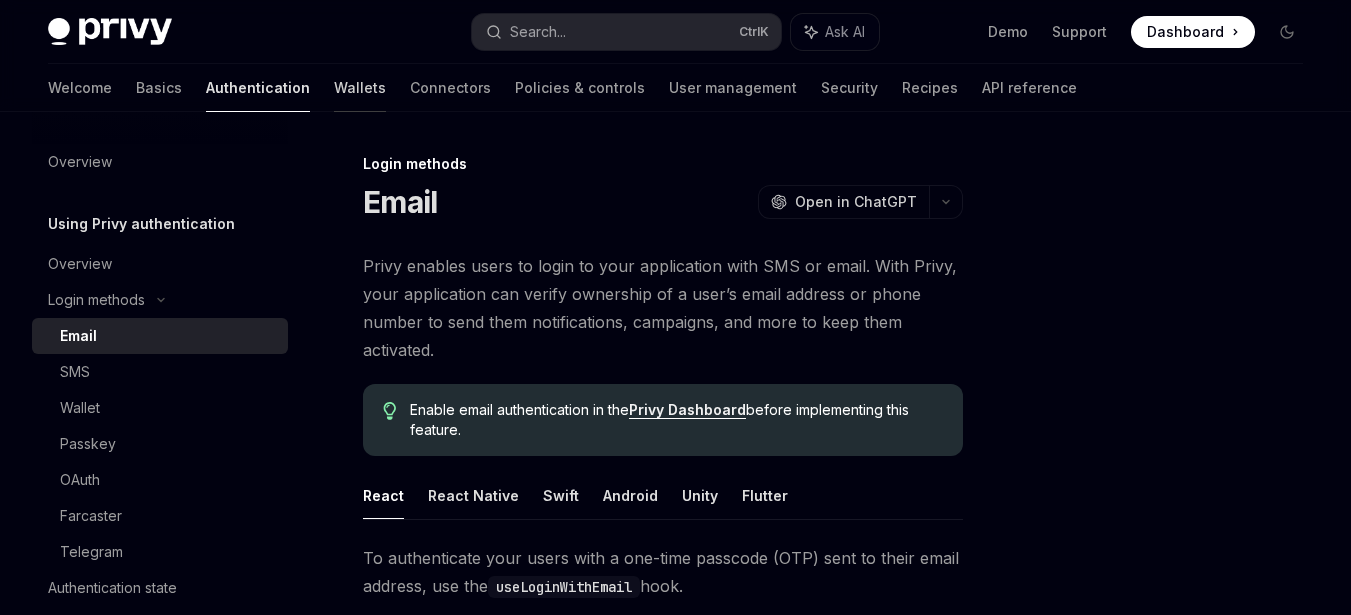 click on "Wallets" at bounding box center (360, 88) 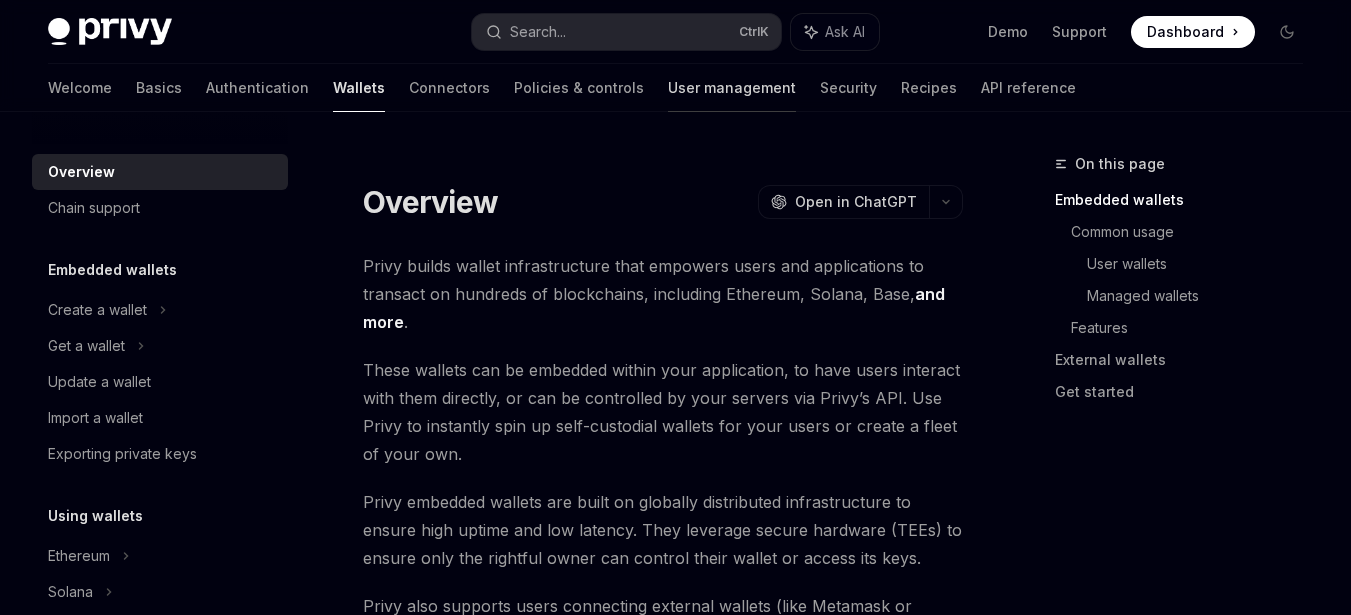 click on "User management" at bounding box center [732, 88] 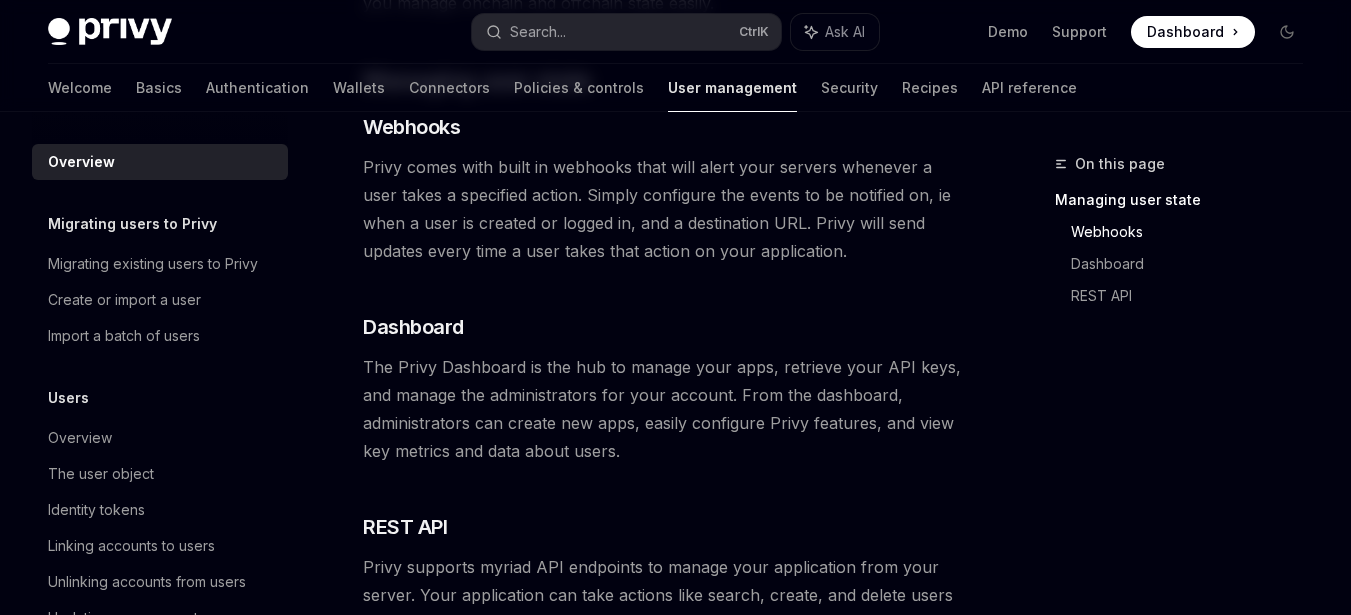 scroll, scrollTop: 420, scrollLeft: 0, axis: vertical 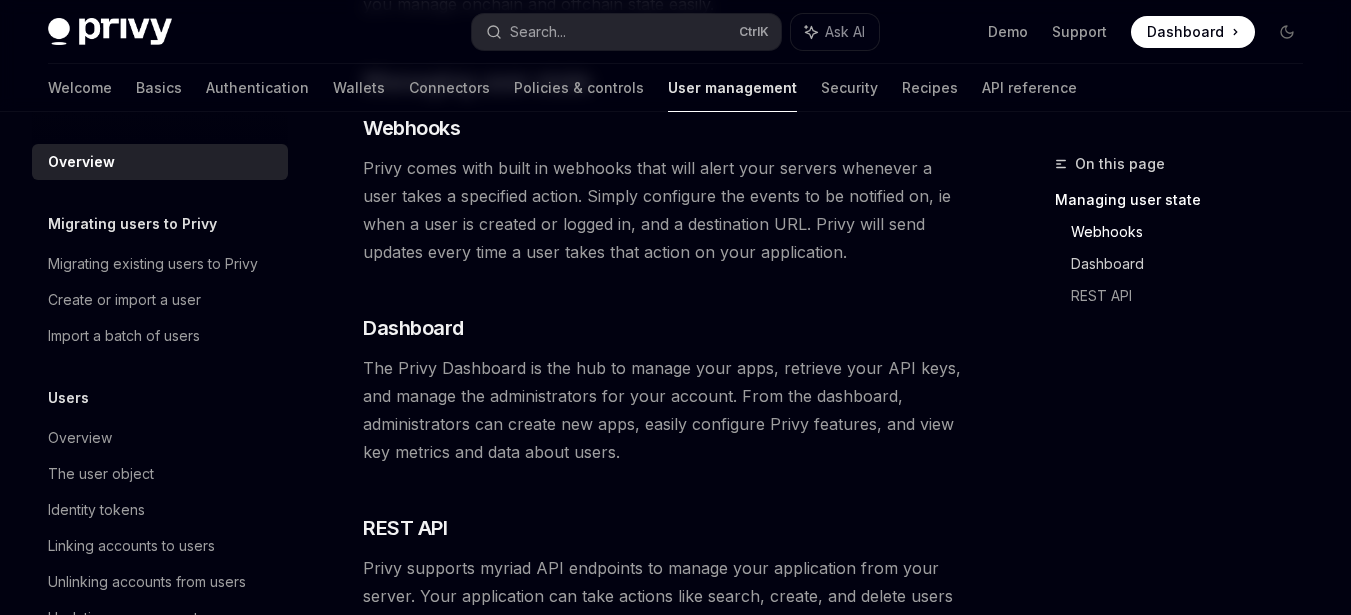 click on "Dashboard" at bounding box center [1195, 264] 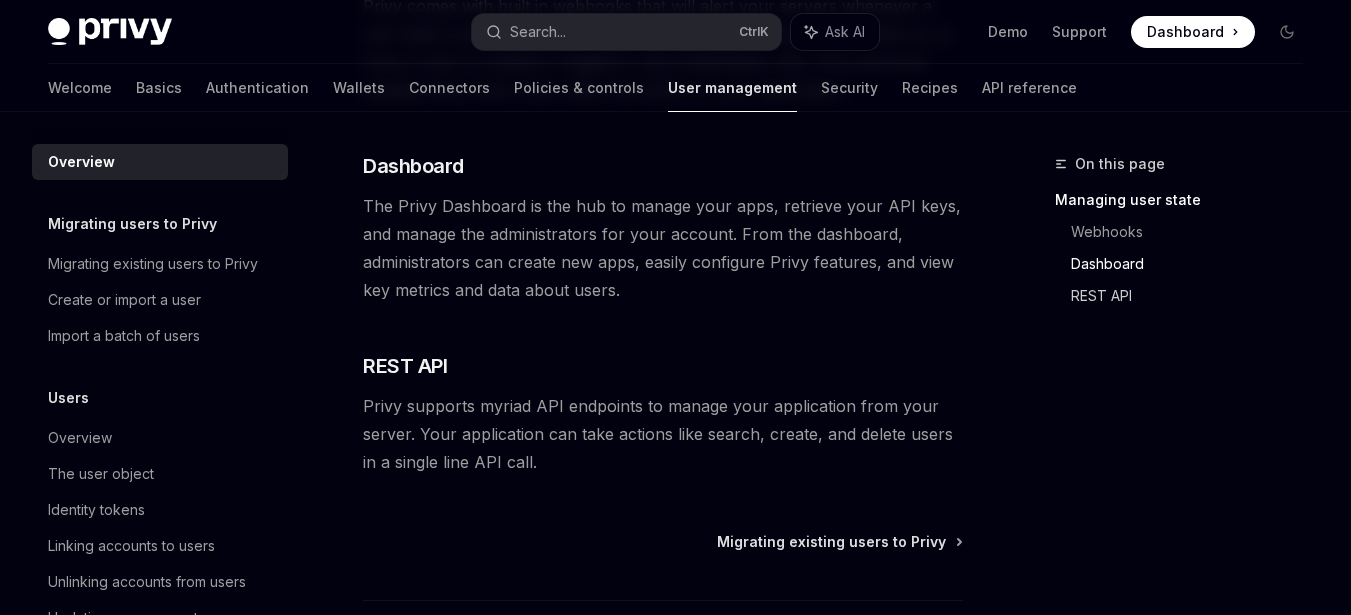 click on "REST API" at bounding box center [1195, 296] 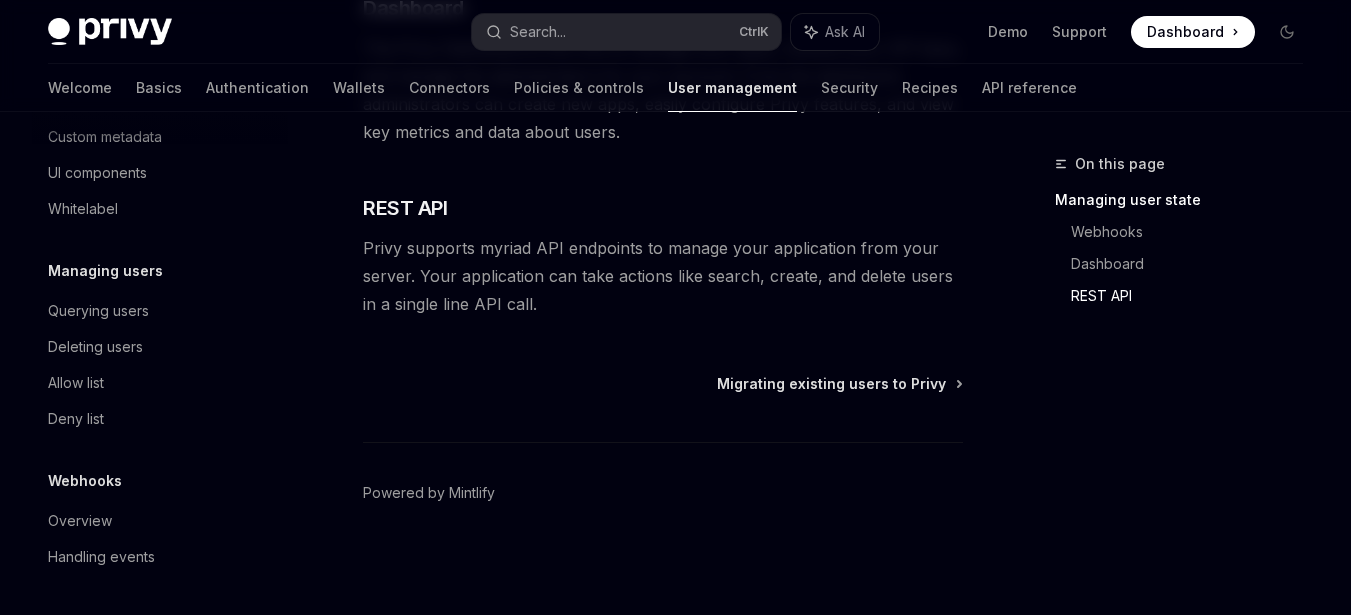scroll, scrollTop: 506, scrollLeft: 0, axis: vertical 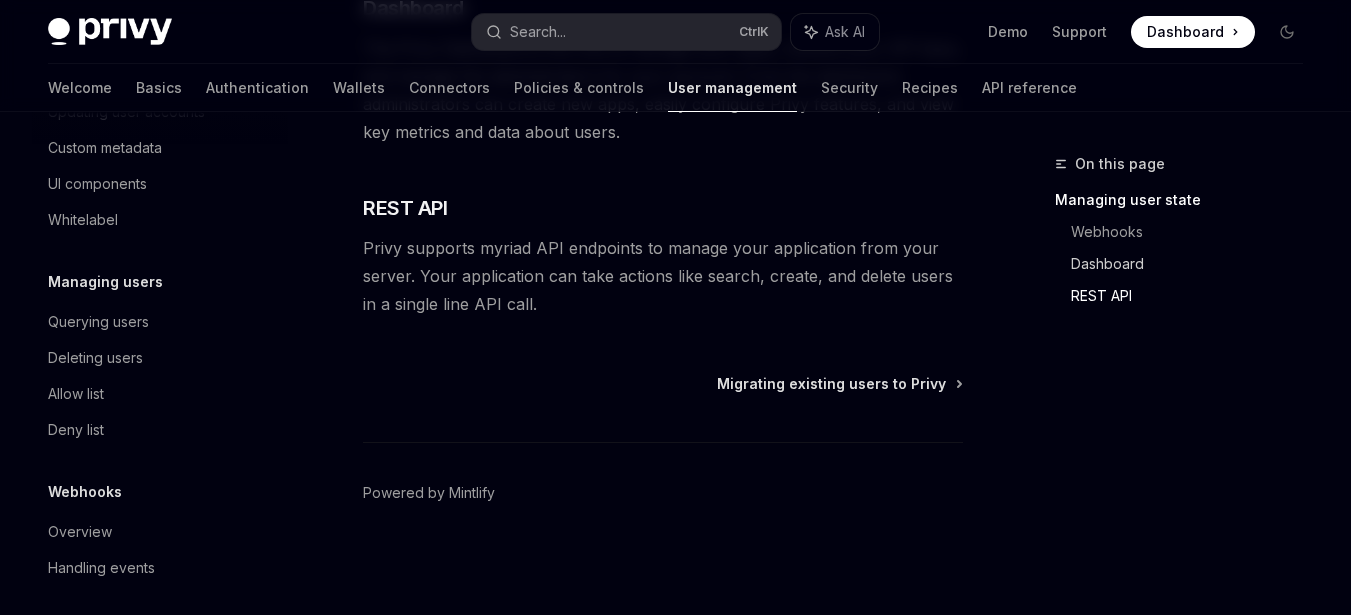 click on "Dashboard" at bounding box center [1195, 264] 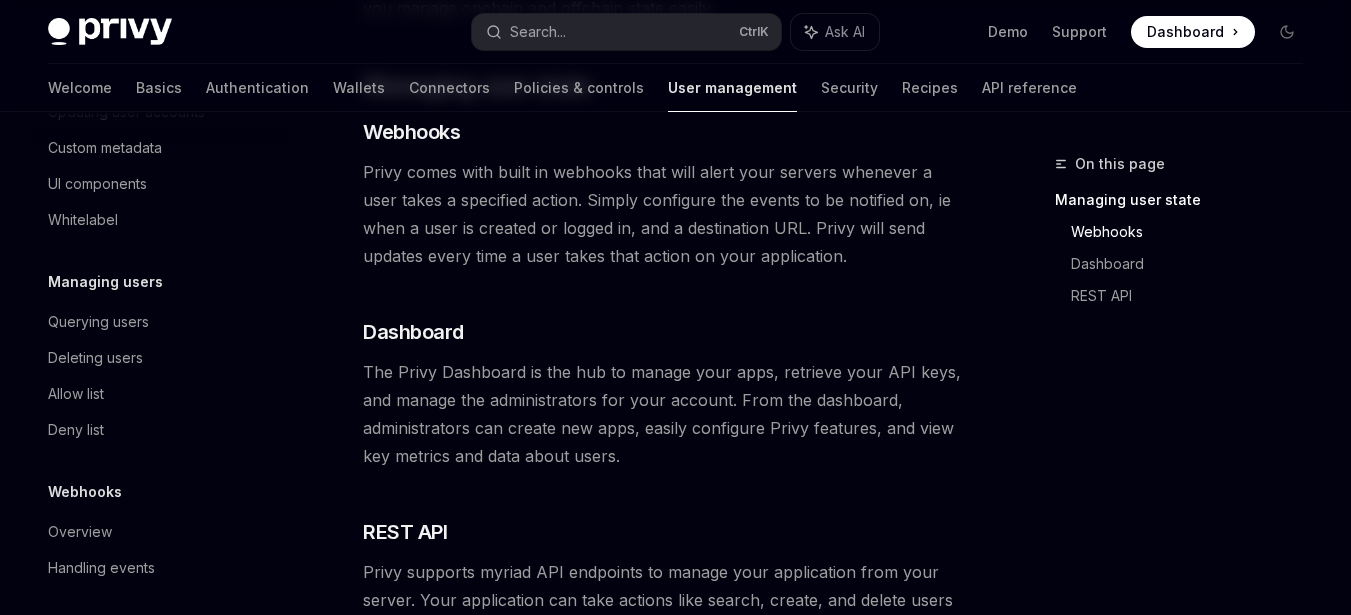 scroll, scrollTop: 411, scrollLeft: 0, axis: vertical 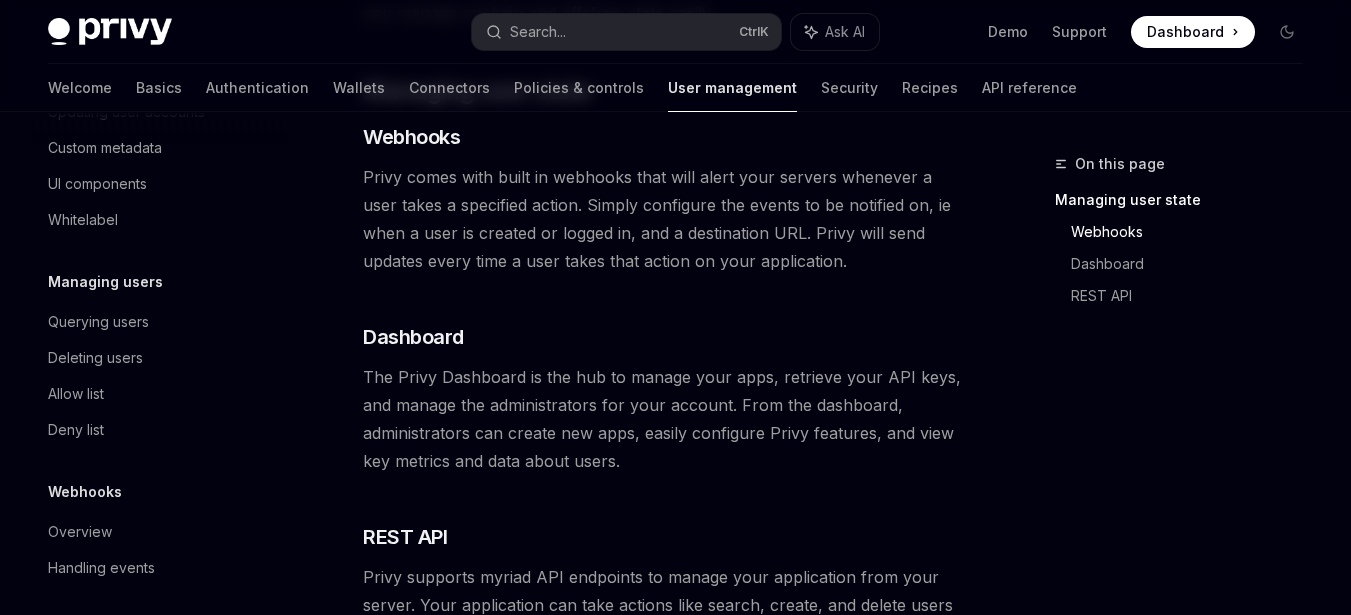 click at bounding box center [1193, 32] 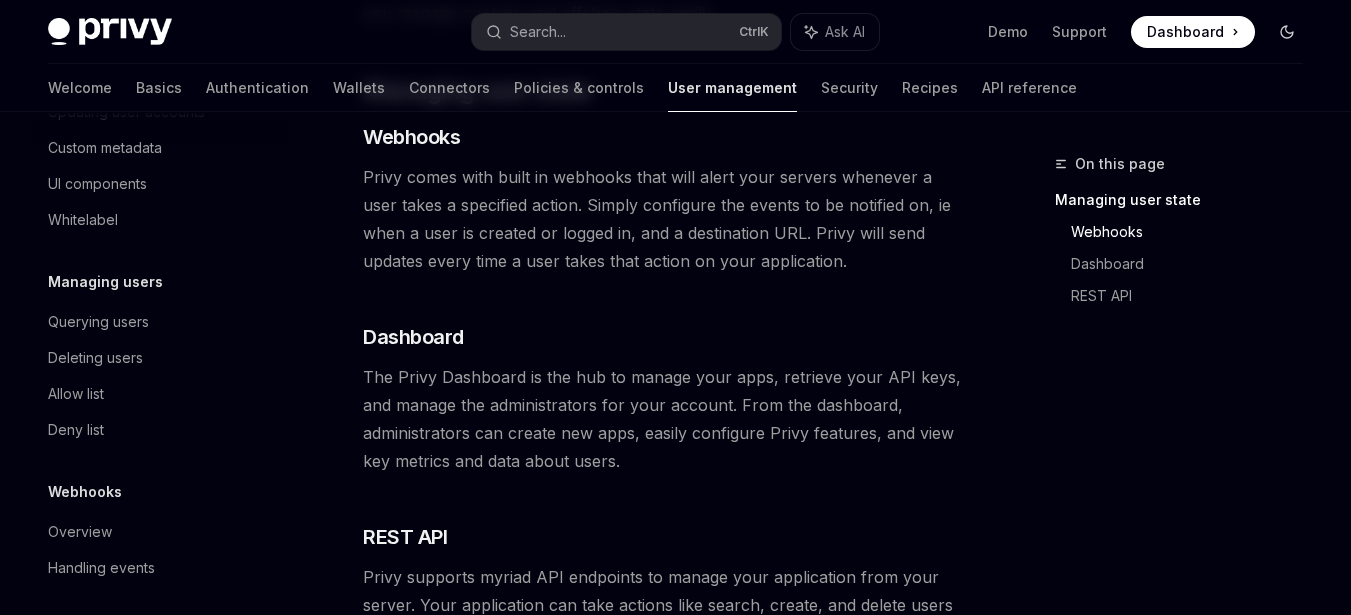 click at bounding box center [1287, 32] 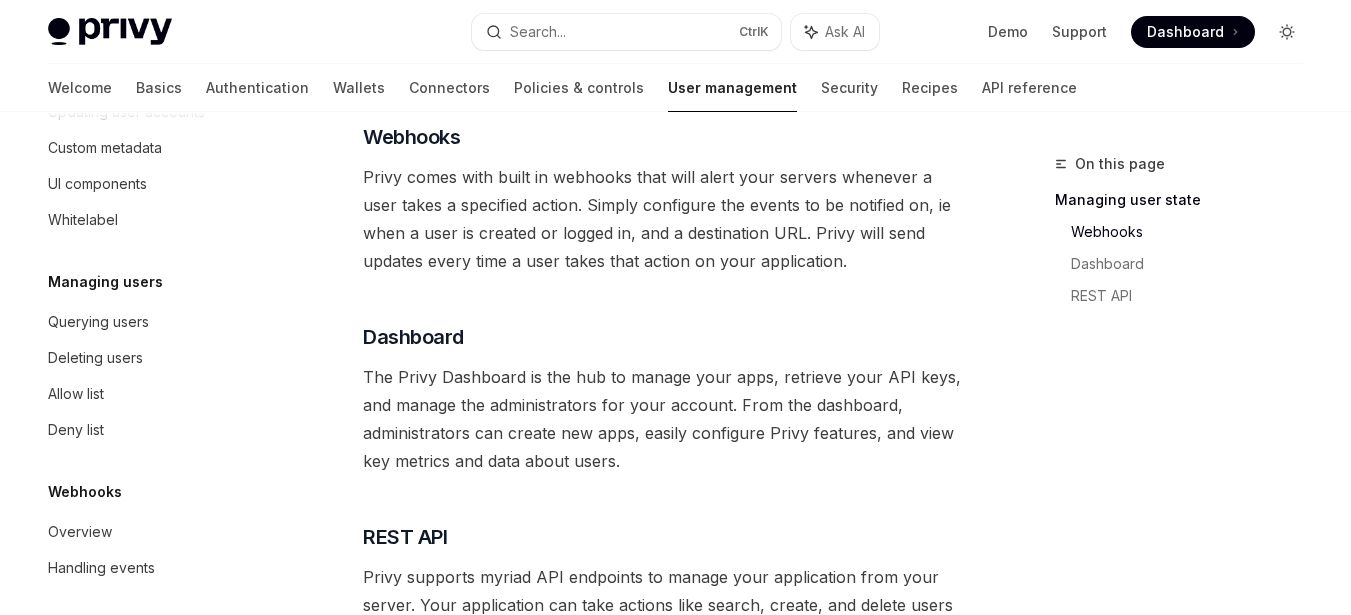 click at bounding box center [1287, 32] 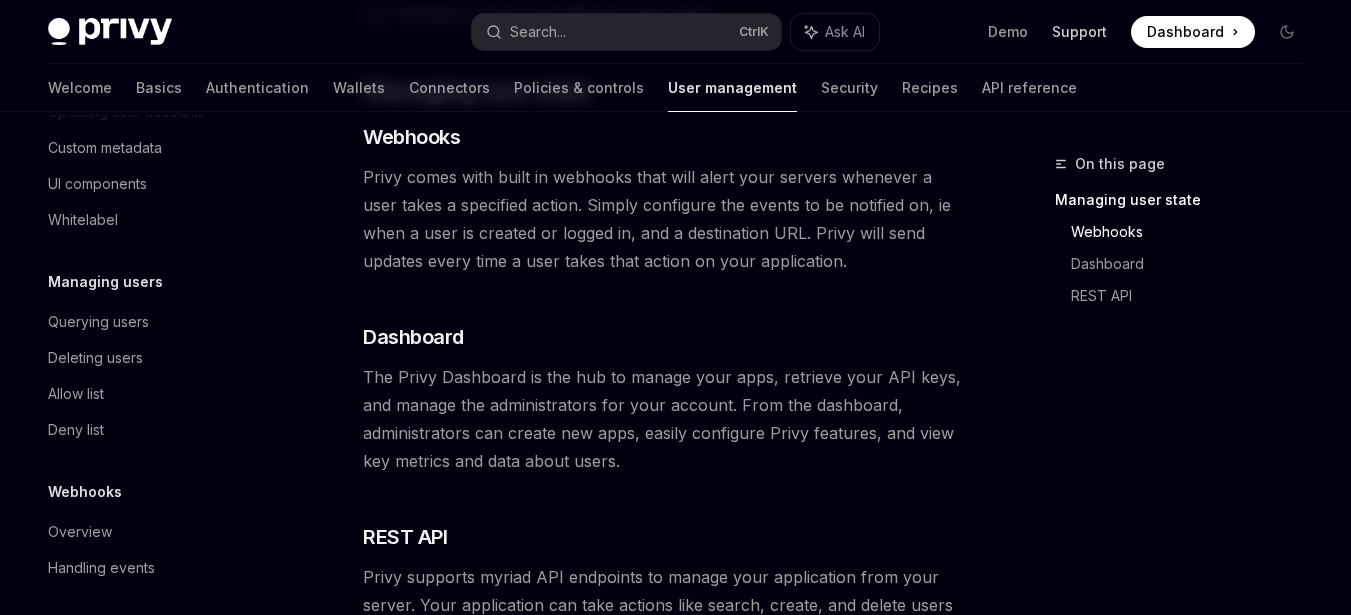 click on "Support" at bounding box center (1079, 32) 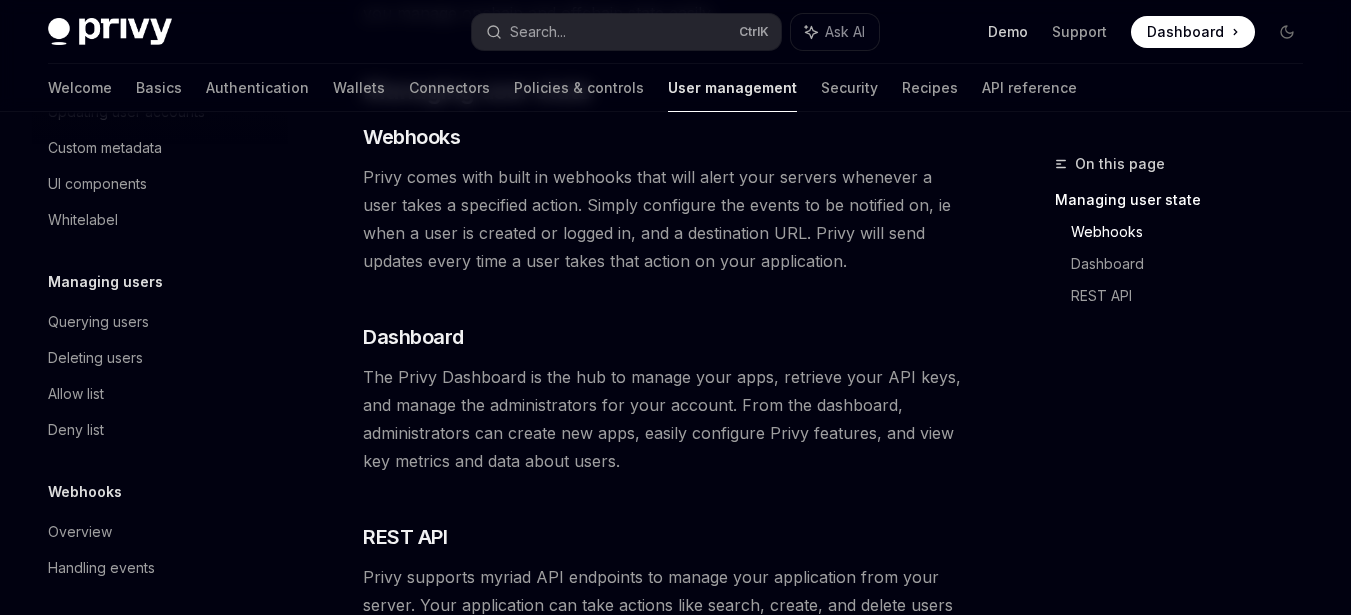 click on "Demo" at bounding box center [1008, 32] 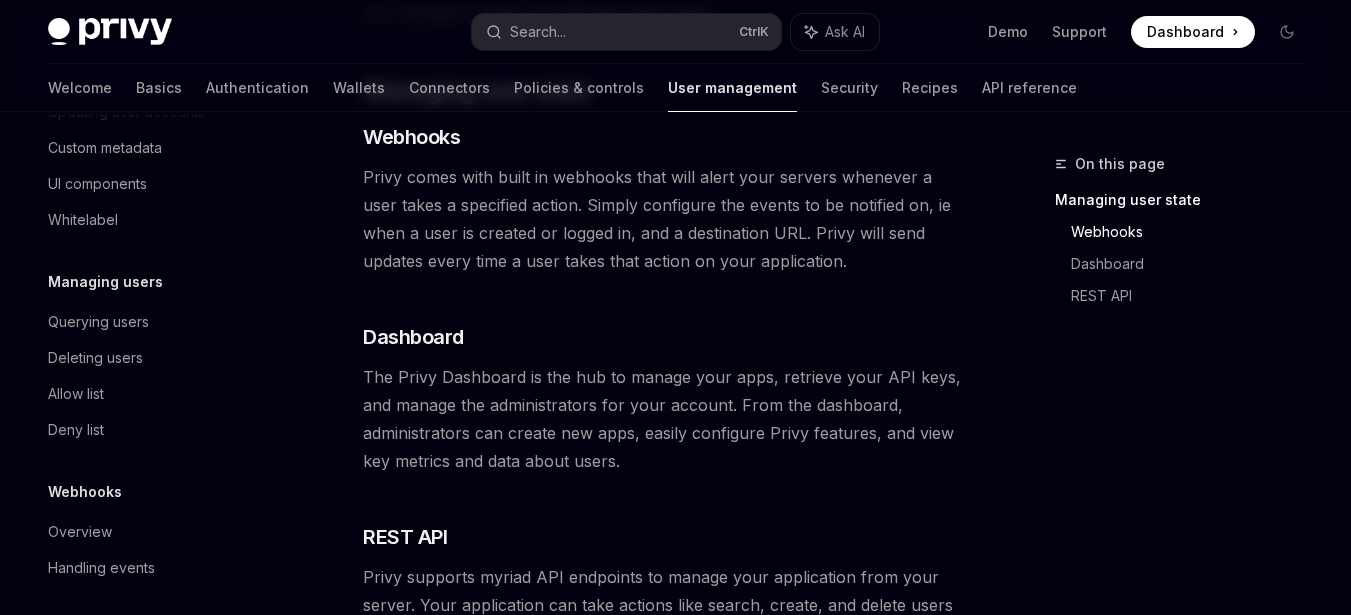 click at bounding box center [1193, 32] 